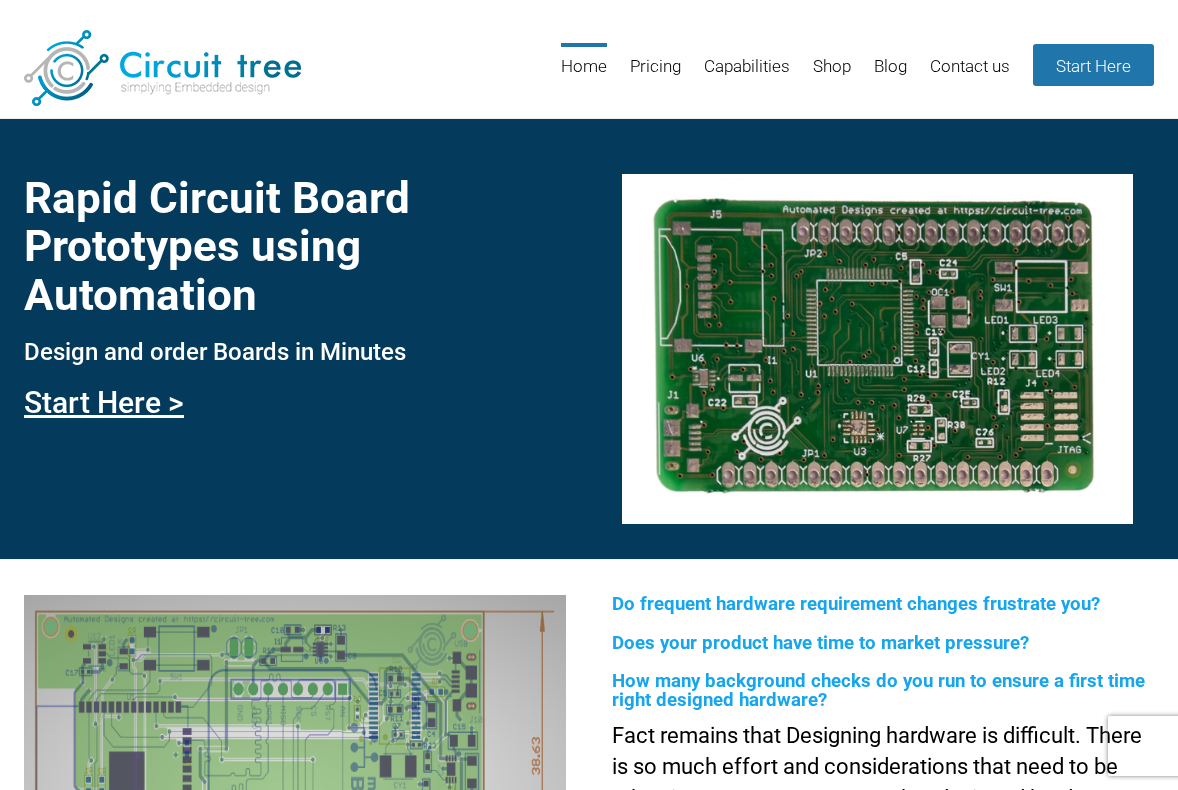 scroll, scrollTop: 0, scrollLeft: 0, axis: both 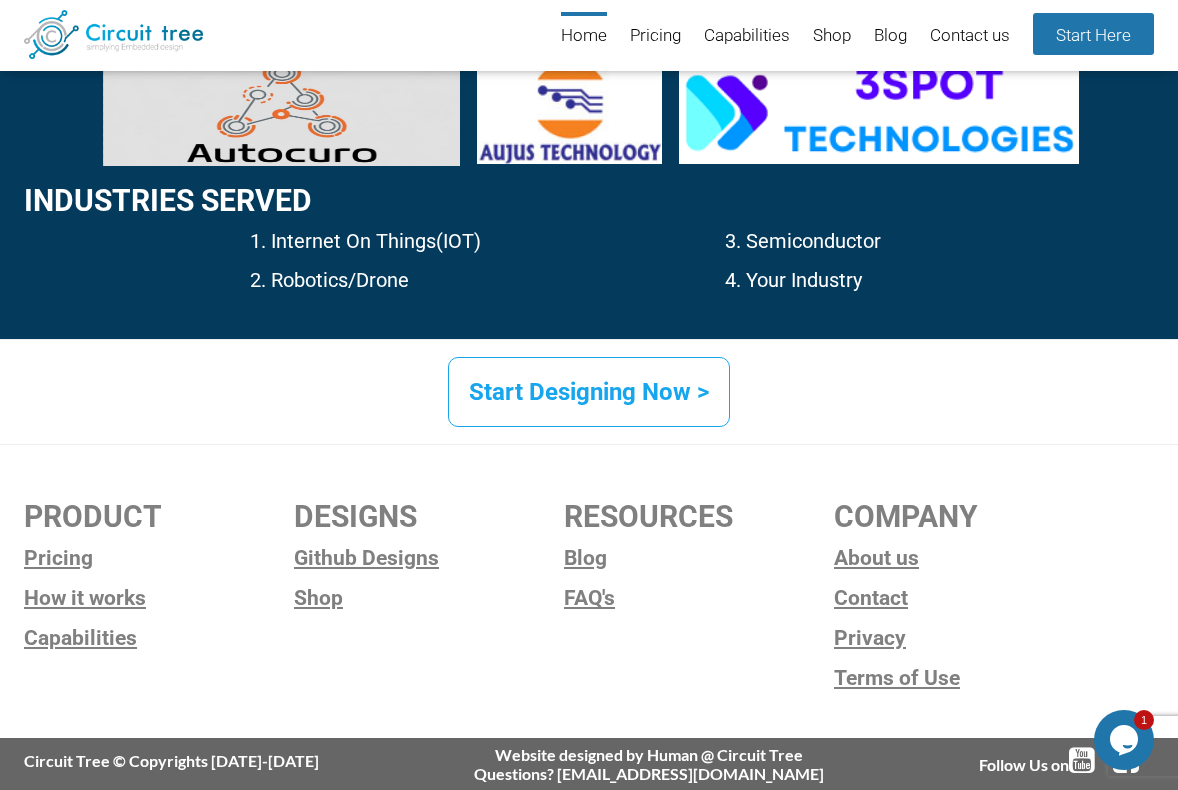 click on "Start Designing Now >" at bounding box center [589, 392] 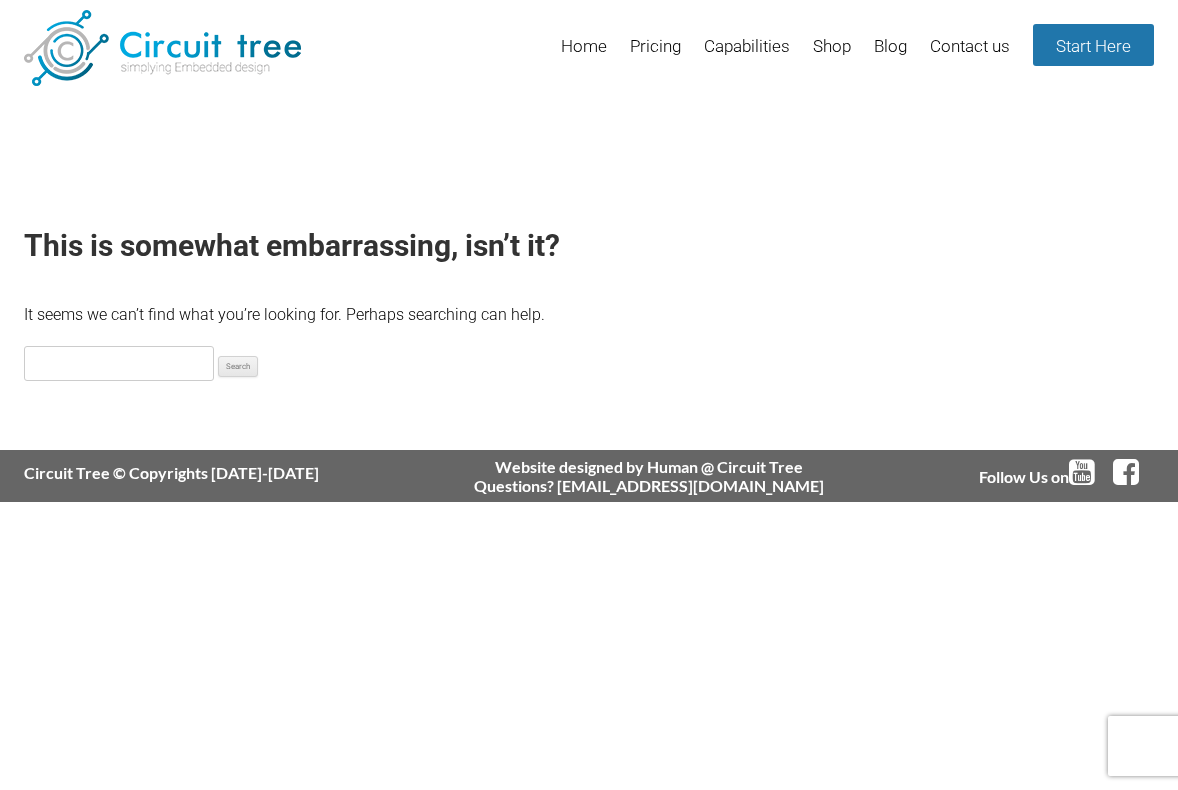 scroll, scrollTop: 0, scrollLeft: 0, axis: both 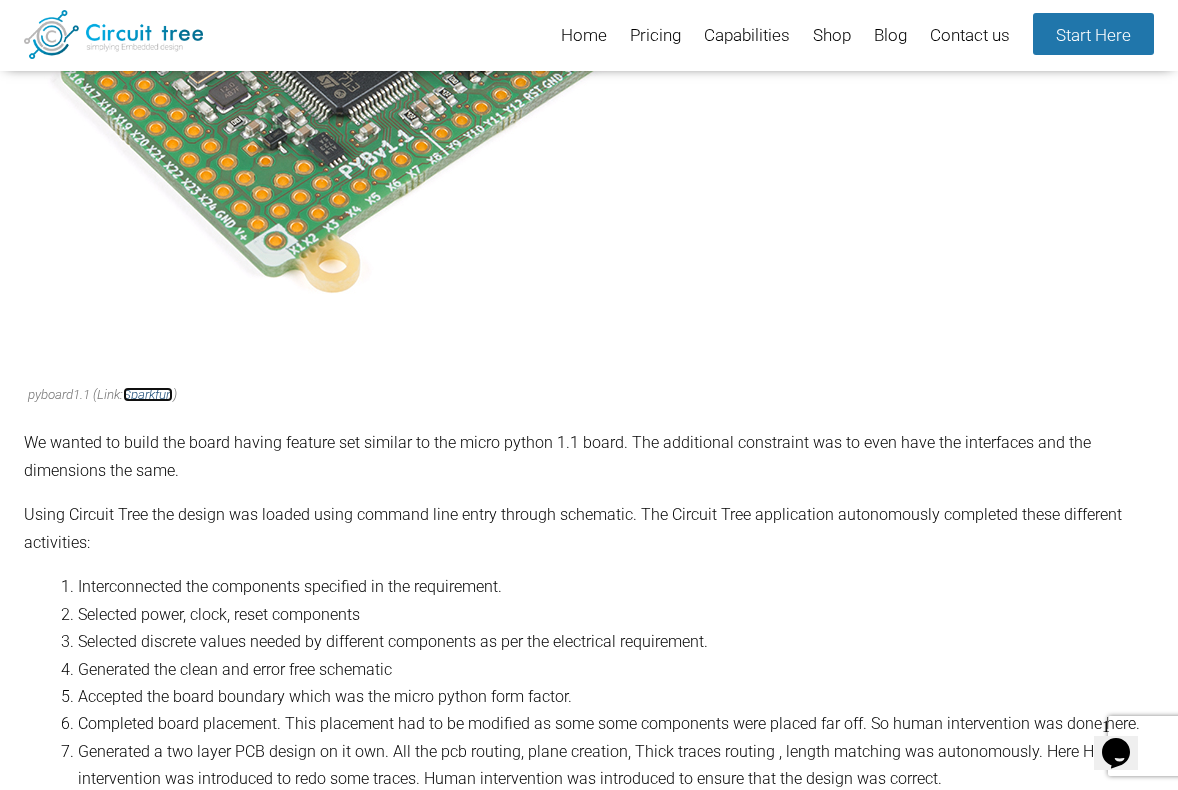 click on "Sparkfun" at bounding box center (148, 394) 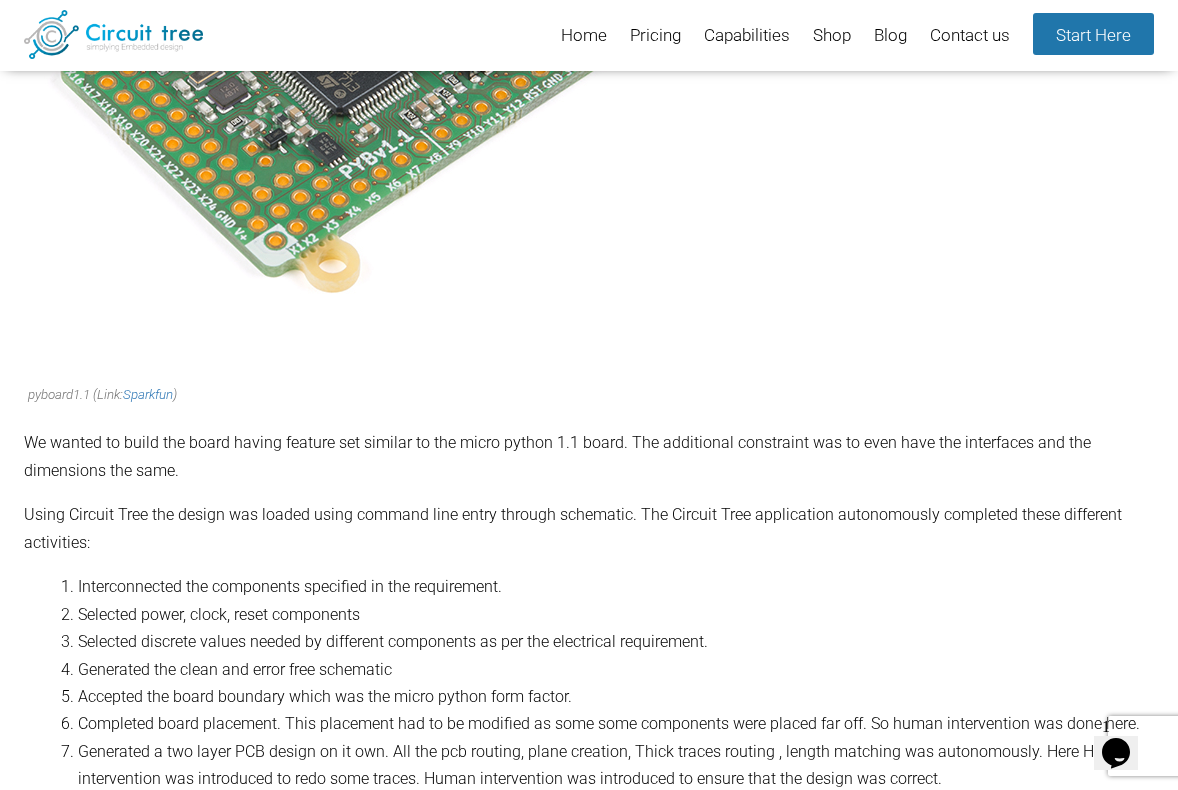 click on "pyboard1.1 (Link: Sparkfun )" at bounding box center (102, 394) 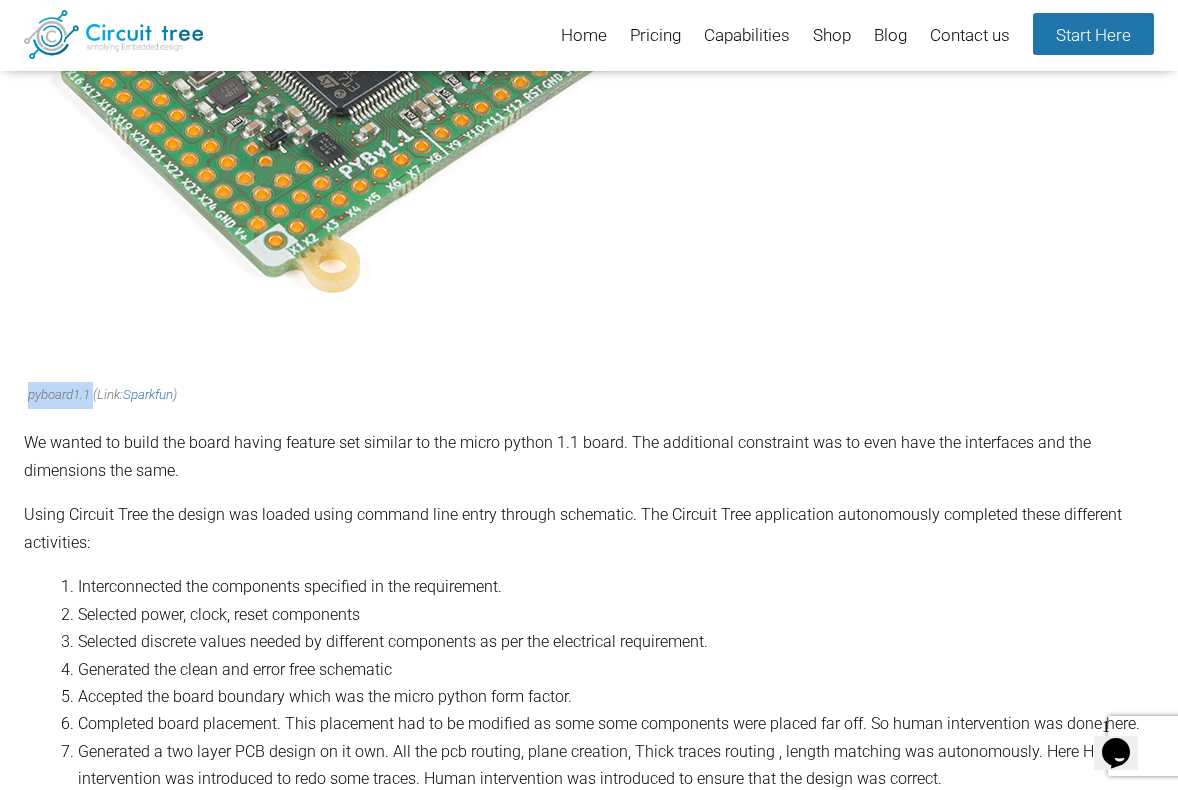 click on "pyboard1.1 (Link: Sparkfun )" at bounding box center [102, 394] 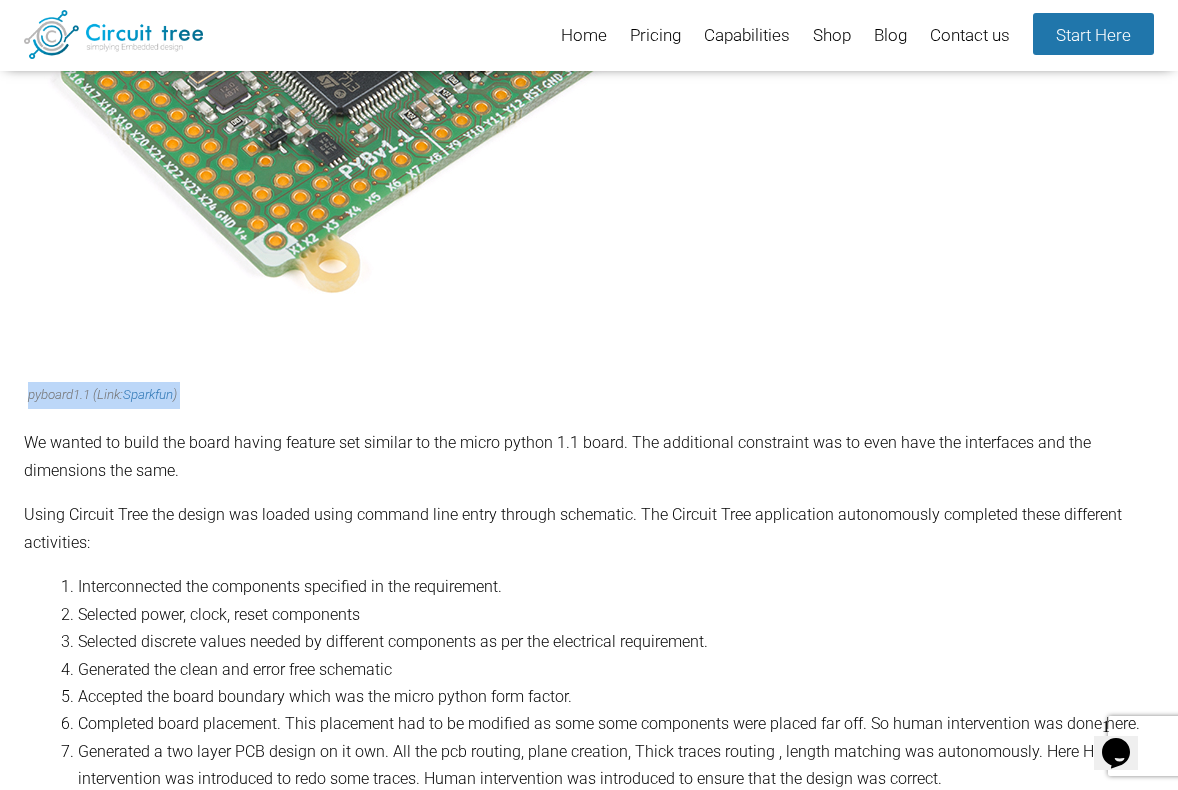 click on "pyboard1.1 (Link: Sparkfun )" at bounding box center (102, 394) 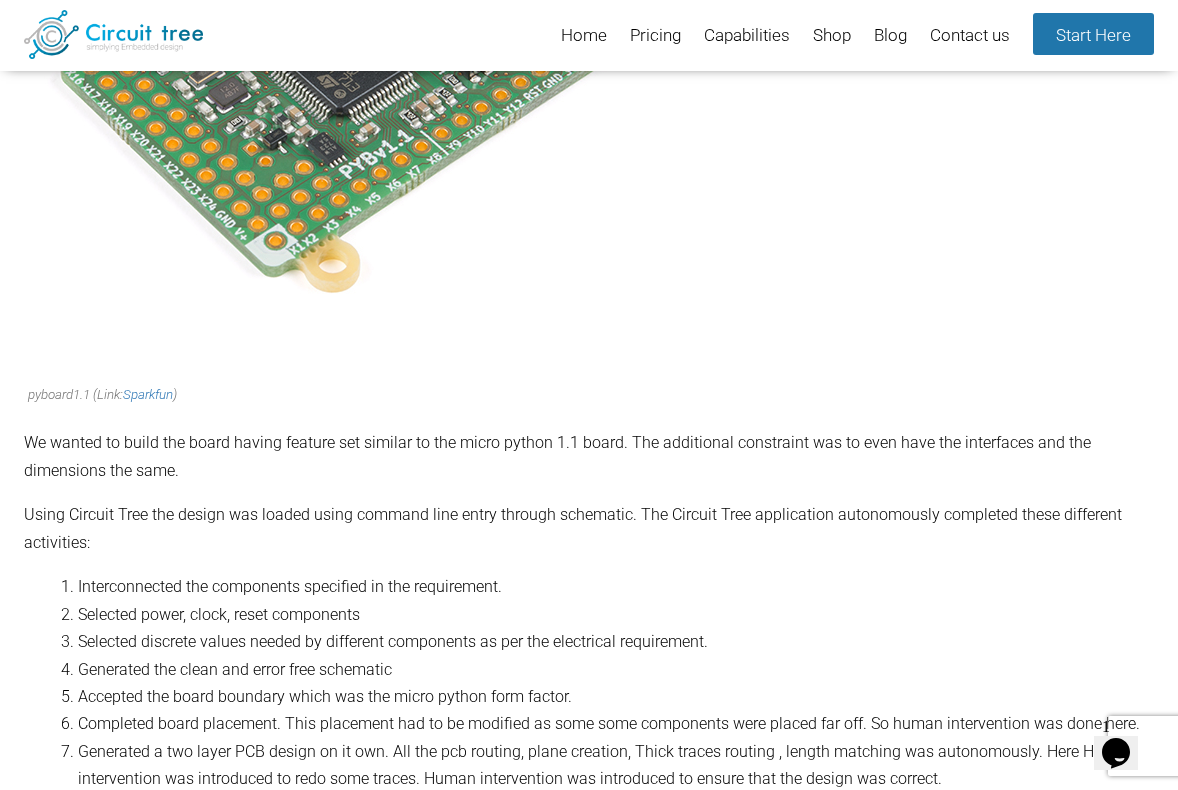 click on "pyboard1.1 (Link: Sparkfun )" at bounding box center (329, 104) 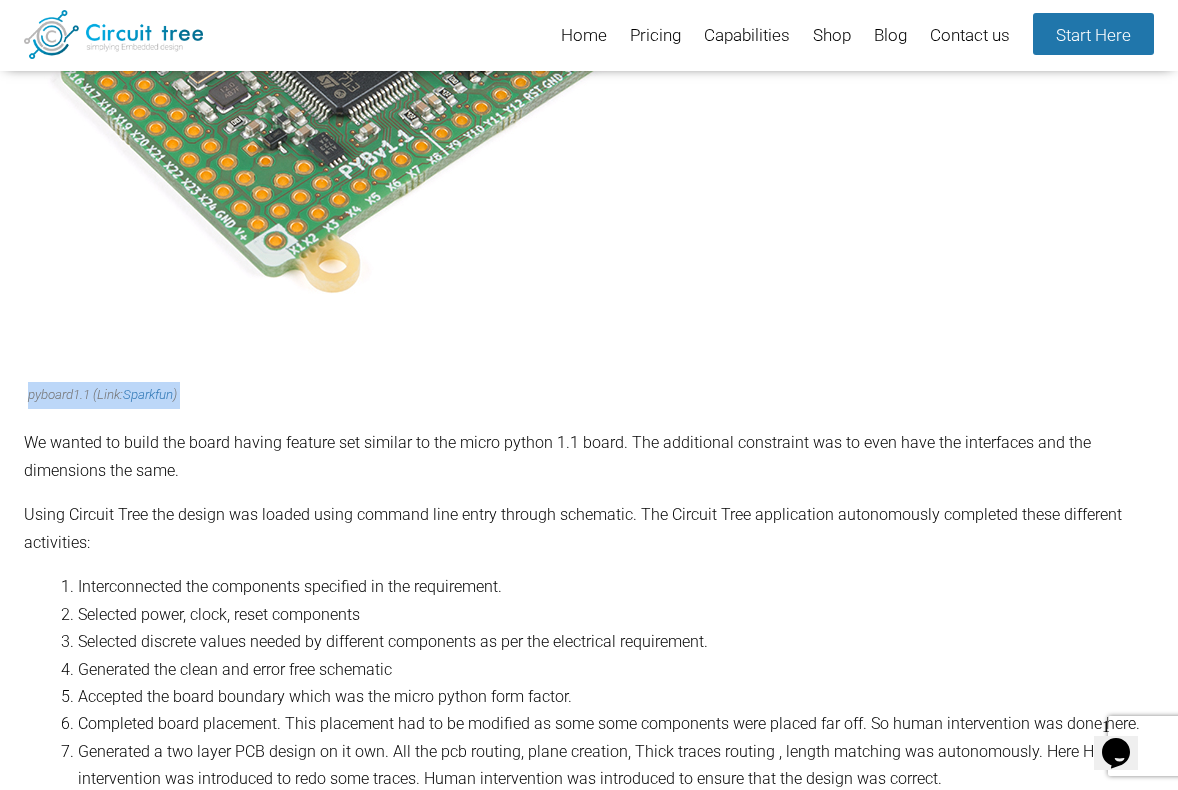 click on "pyboard1.1 (Link: Sparkfun )" at bounding box center [329, 104] 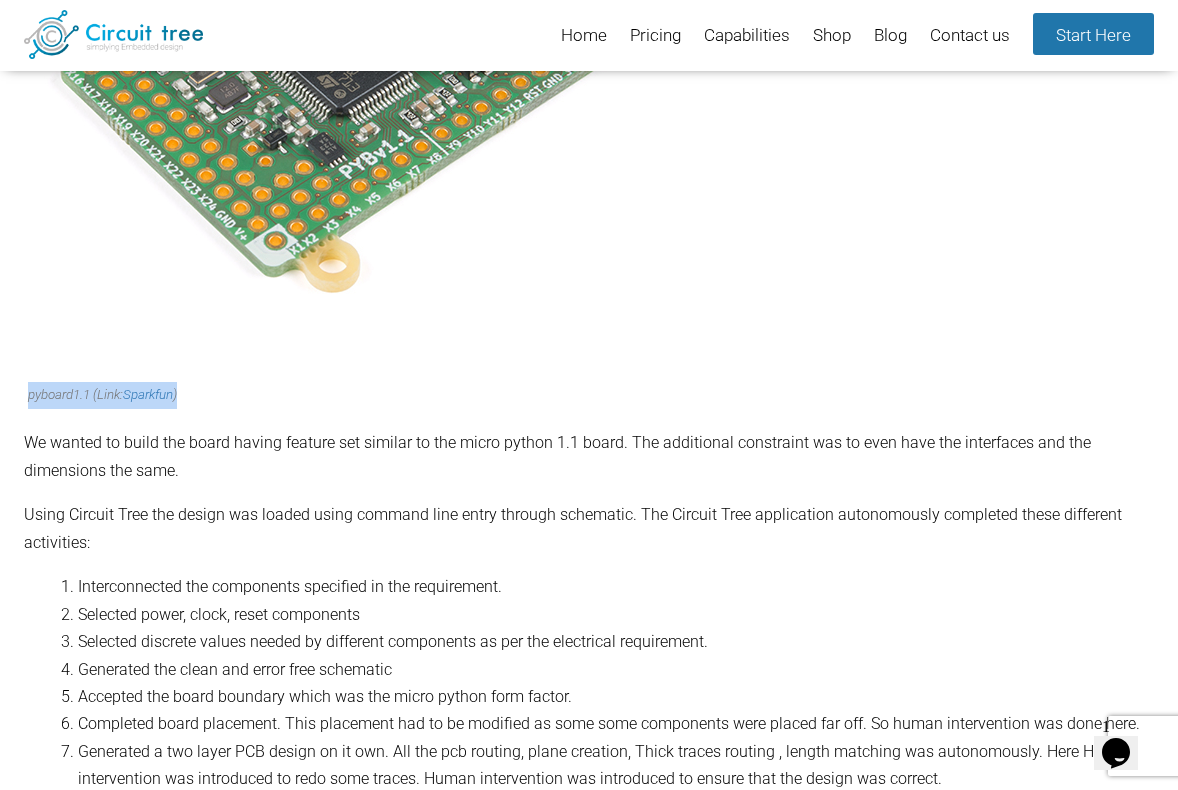 drag, startPoint x: 23, startPoint y: 404, endPoint x: 190, endPoint y: 403, distance: 167.00299 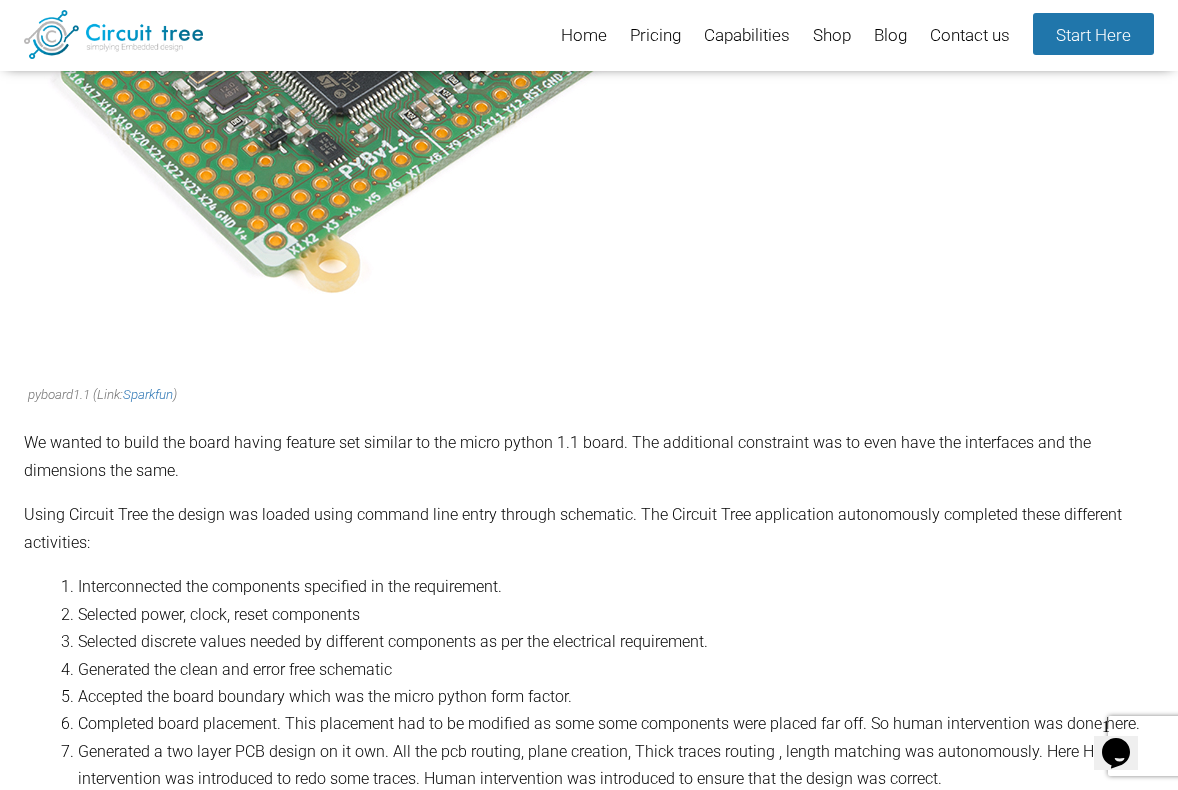 click on "pyboard1.1 (Link: Sparkfun )" at bounding box center [329, 395] 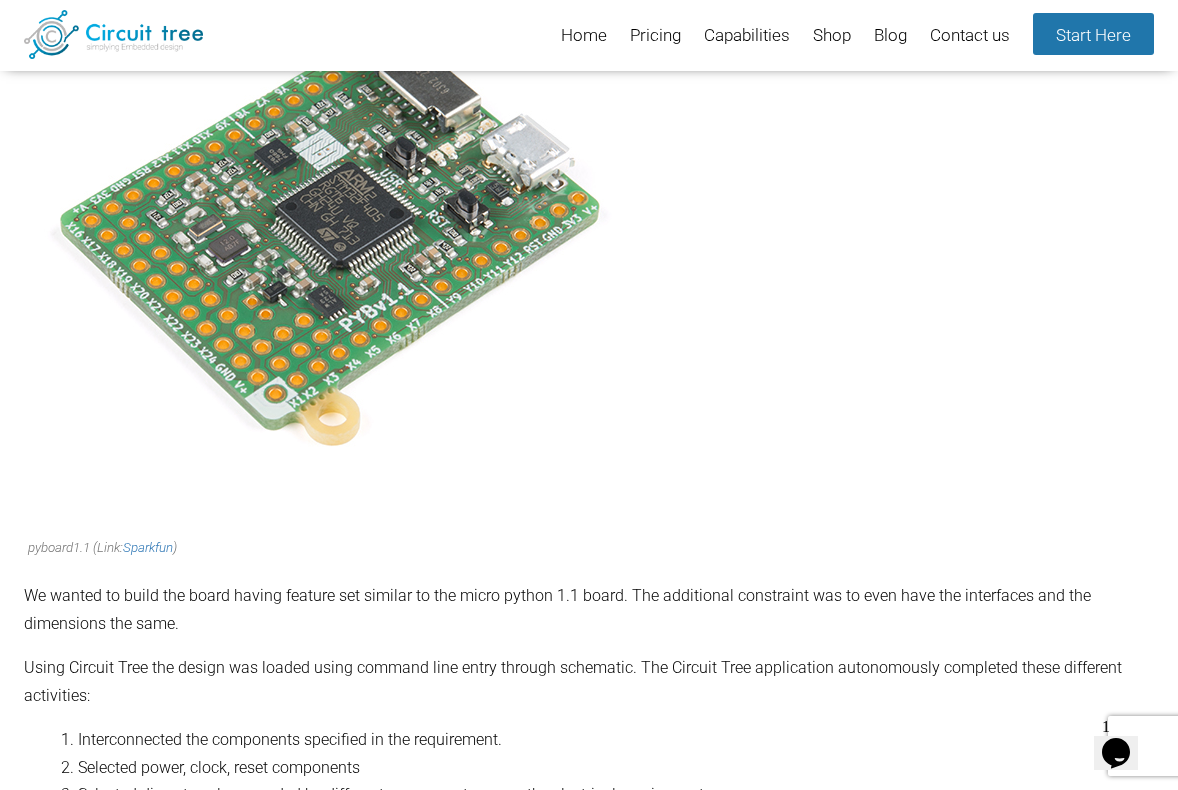 scroll, scrollTop: 242, scrollLeft: 0, axis: vertical 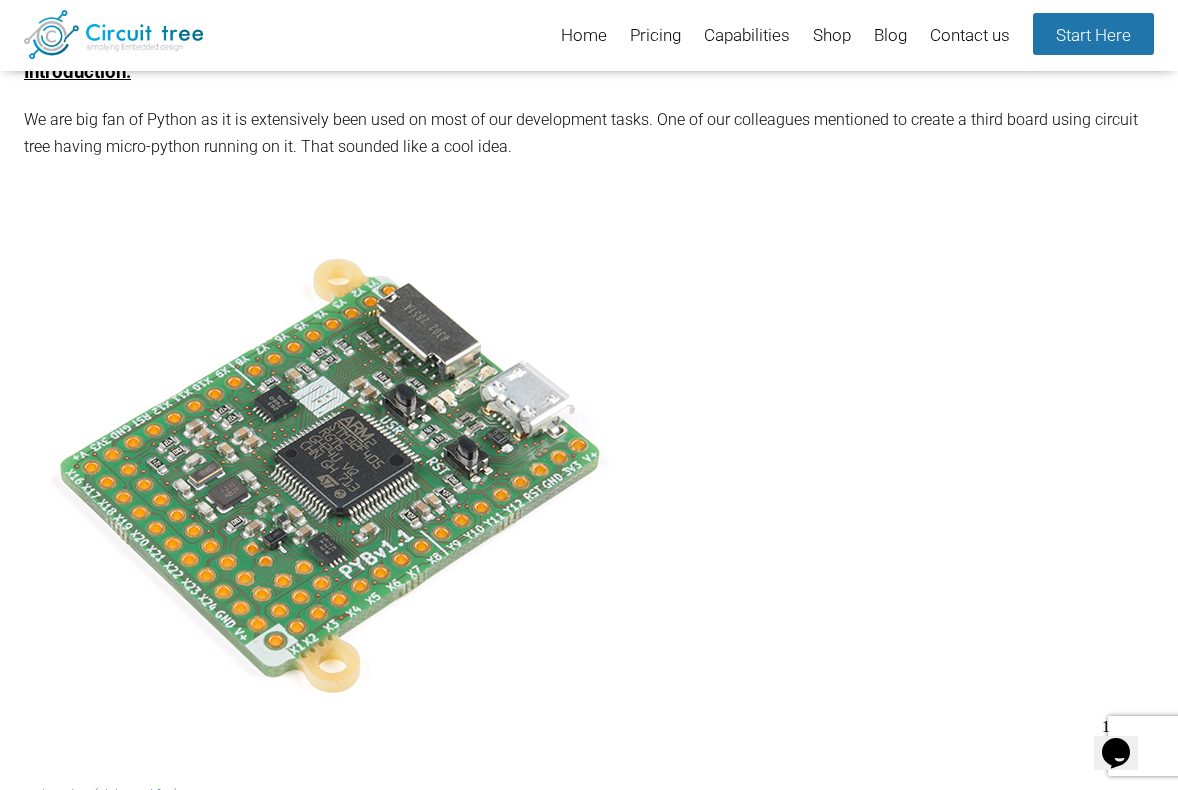 click at bounding box center [328, 482] 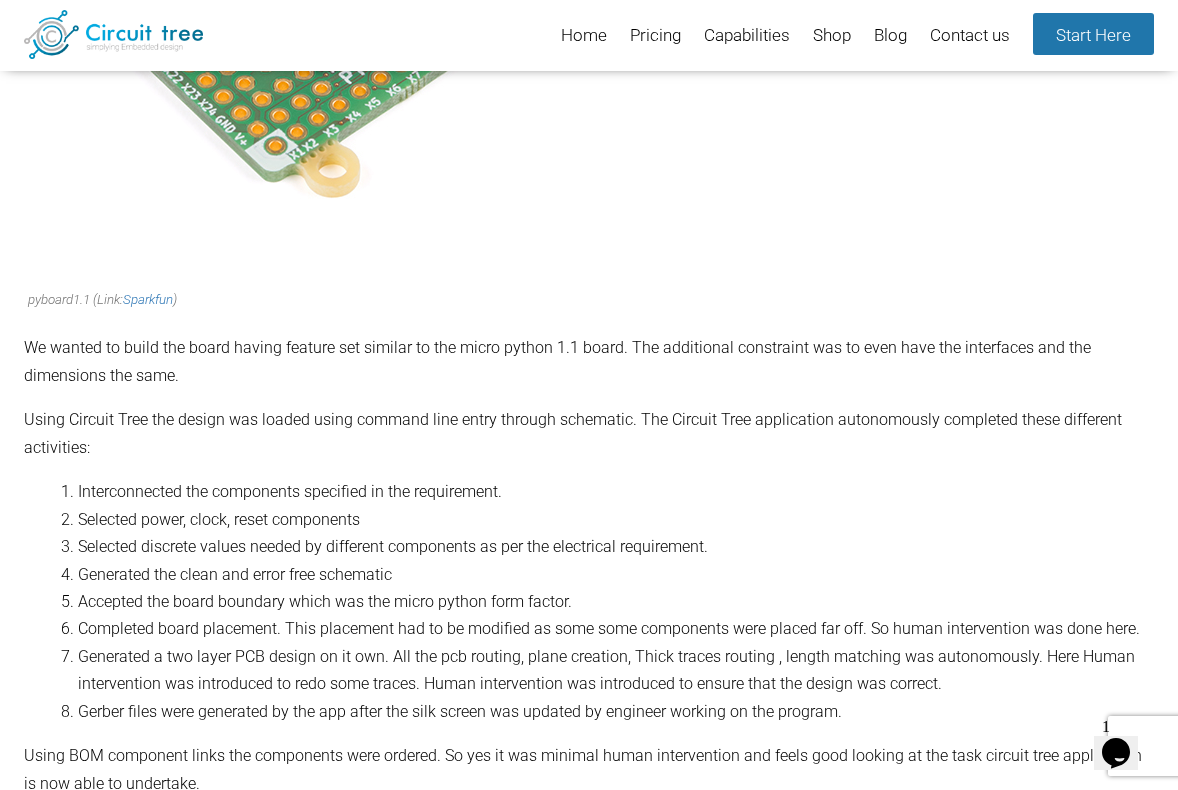 scroll, scrollTop: 742, scrollLeft: 0, axis: vertical 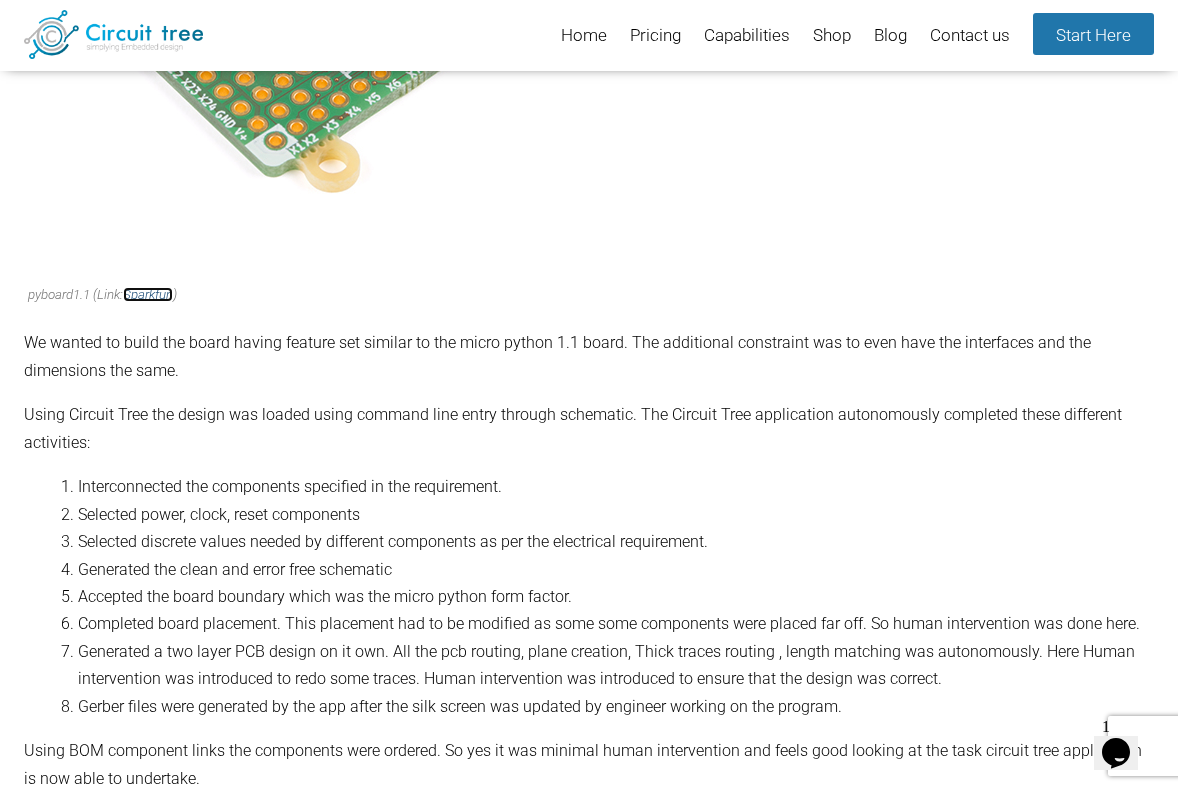 click on "Sparkfun" at bounding box center (148, 294) 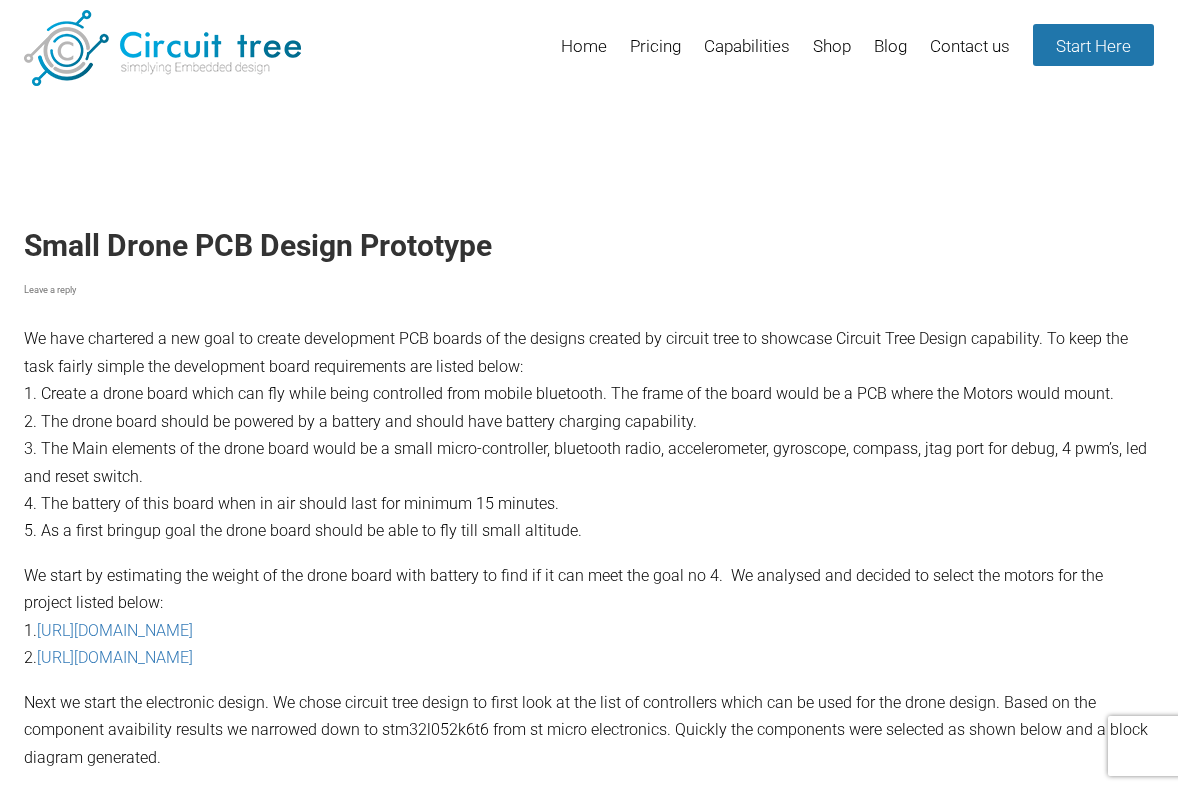 scroll, scrollTop: 0, scrollLeft: 0, axis: both 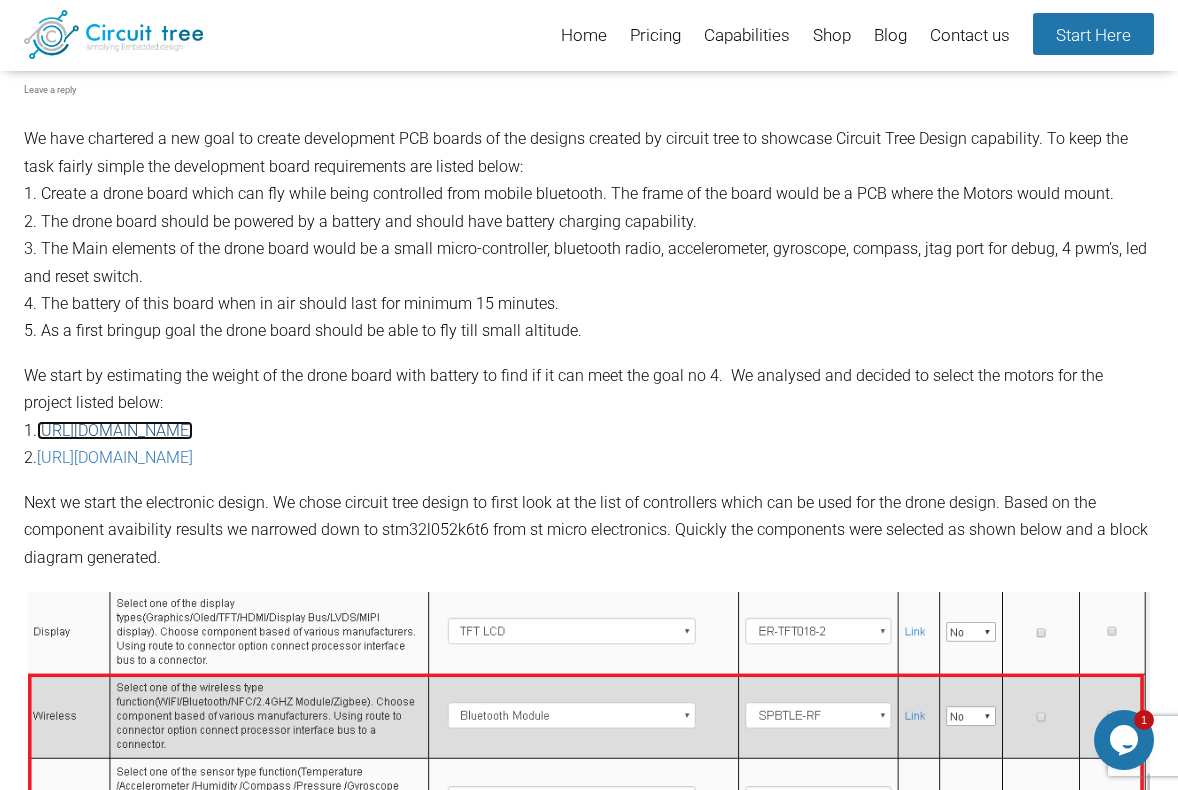 click on "https://www.banggood.com/2-x-7mm-Hollow-Cup-Motor-For-Hubsan-H107L-Upgraded-Version-p-80923.html?p=OY2106728901201408U4" at bounding box center (115, 430) 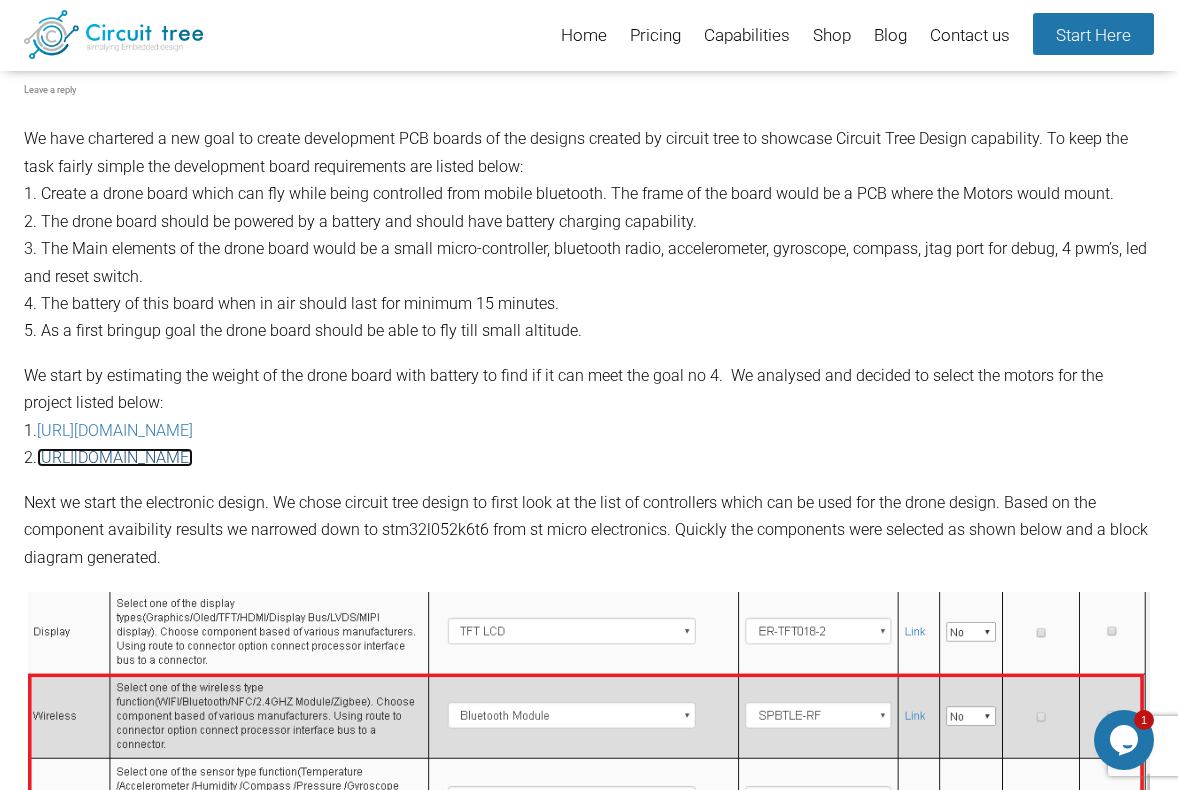click on "https://www.banggood.com/4X-Racerstar-615-6x15mm-59000RPM-Coreless-Motor-for-Eachine-E010-E010C-Blade-Inductrix-Tiny-Whoop-p-1115474.html?rmmds=detail-bottom-alsobought" at bounding box center [115, 457] 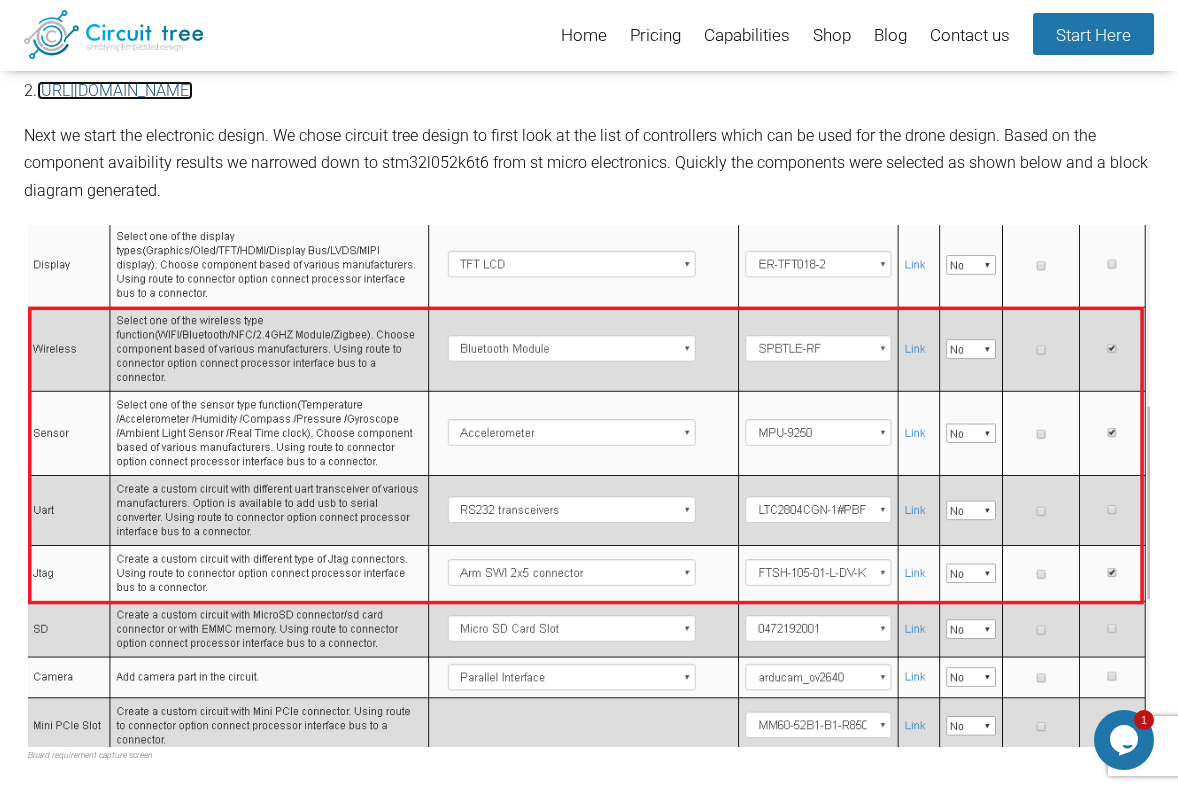 scroll, scrollTop: 673, scrollLeft: 0, axis: vertical 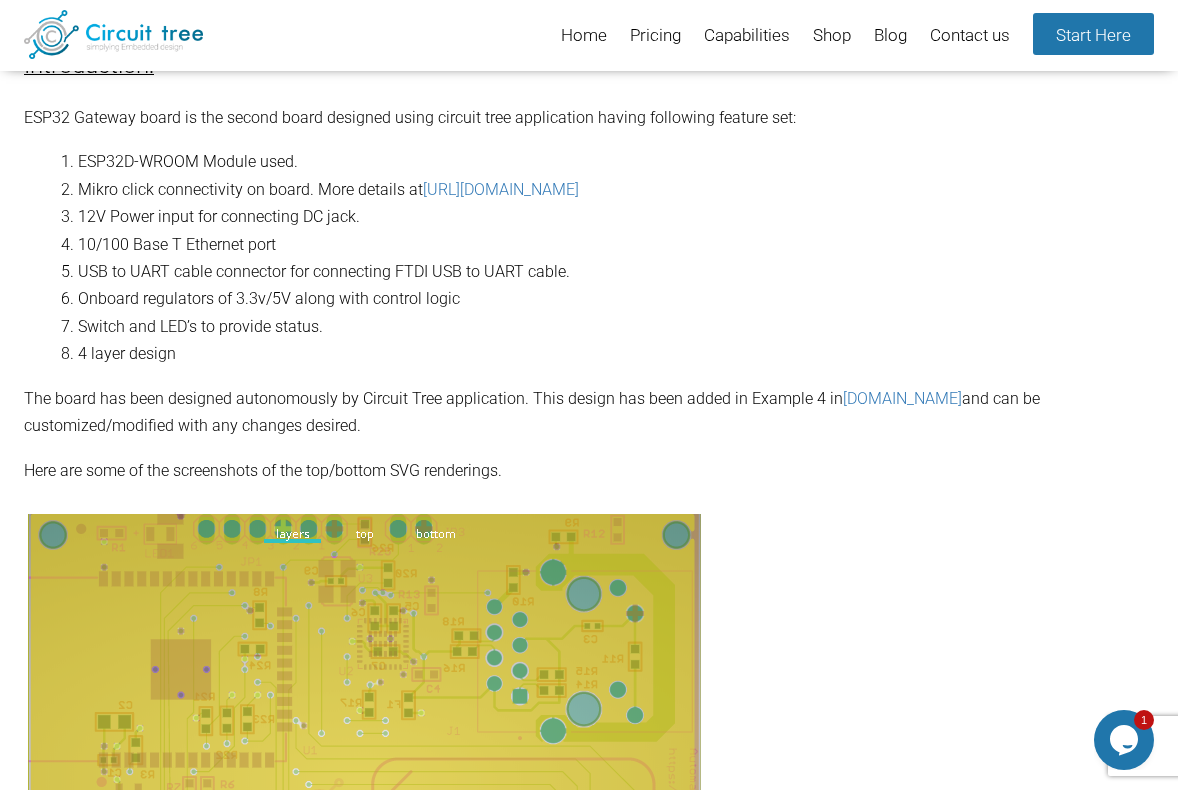 click on "USB to UART cable connector for connecting FTDI USB to UART cable." at bounding box center [616, 271] 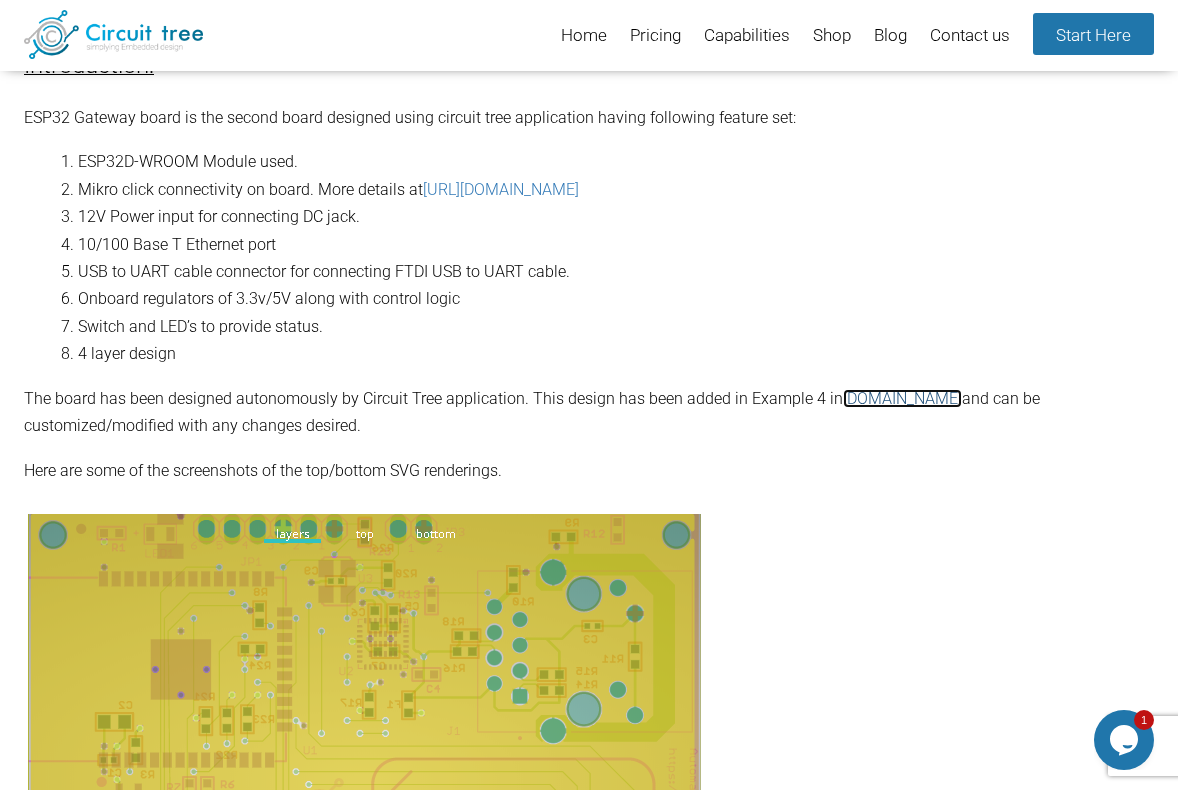 click on "app-circuit-tree.com" at bounding box center [902, 398] 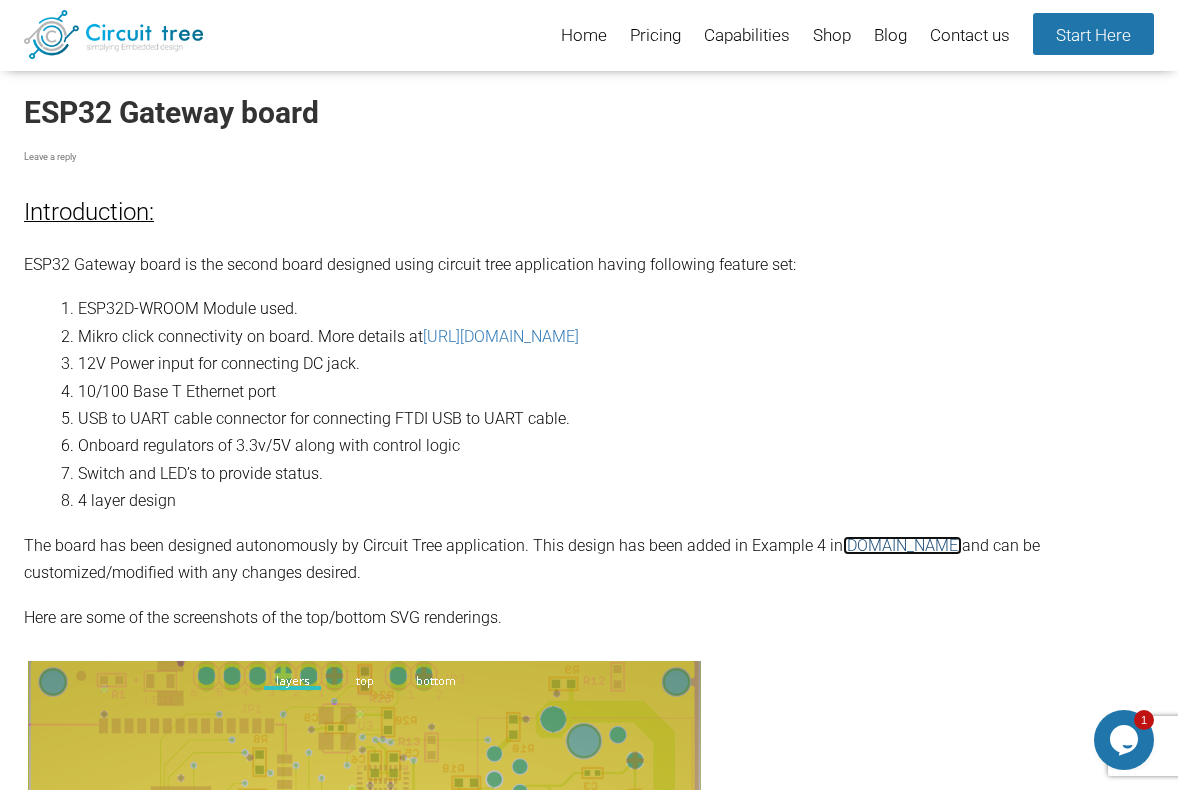 scroll, scrollTop: 0, scrollLeft: 0, axis: both 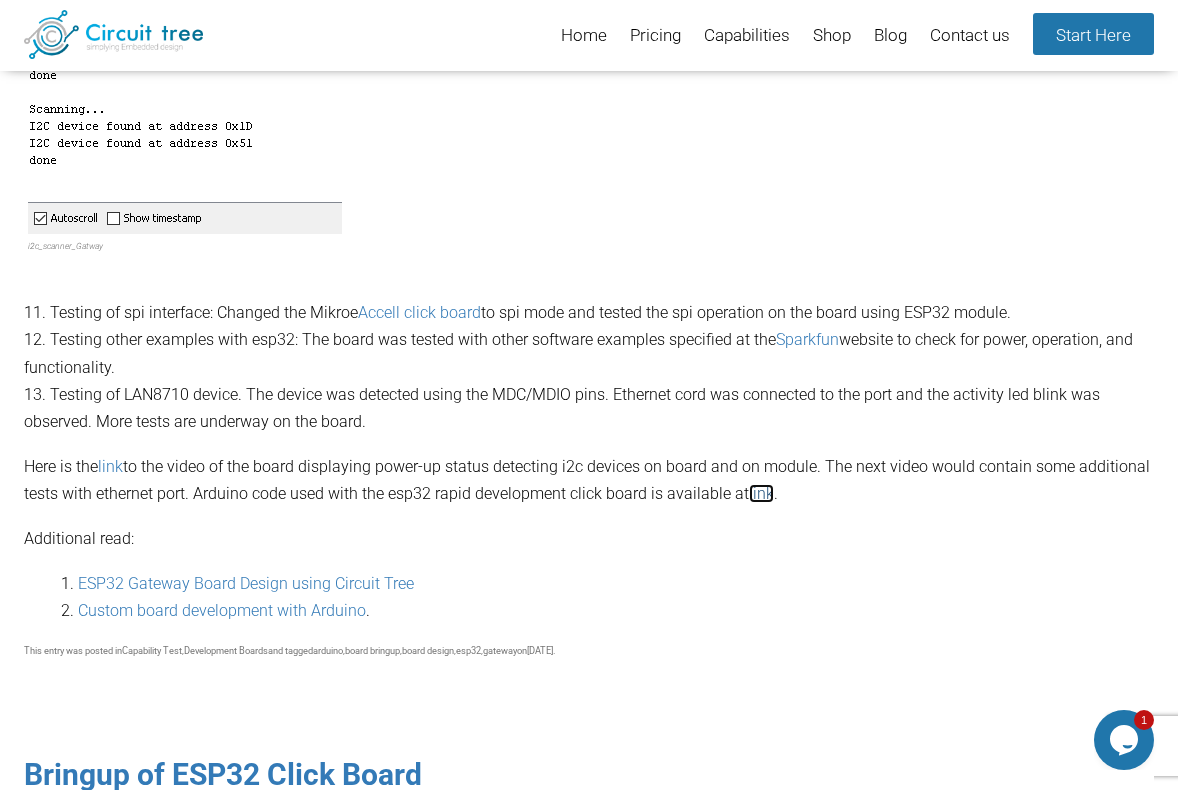 click on "link" at bounding box center [761, 493] 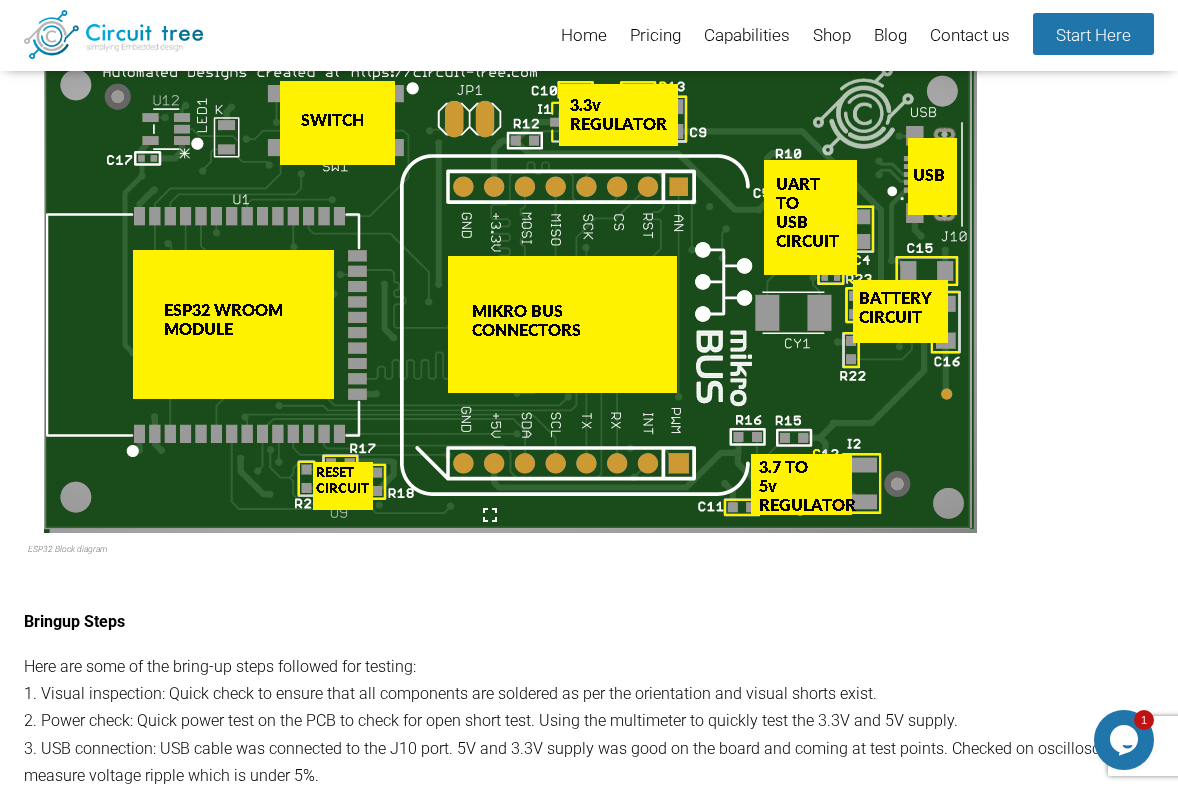 scroll, scrollTop: 2856, scrollLeft: 0, axis: vertical 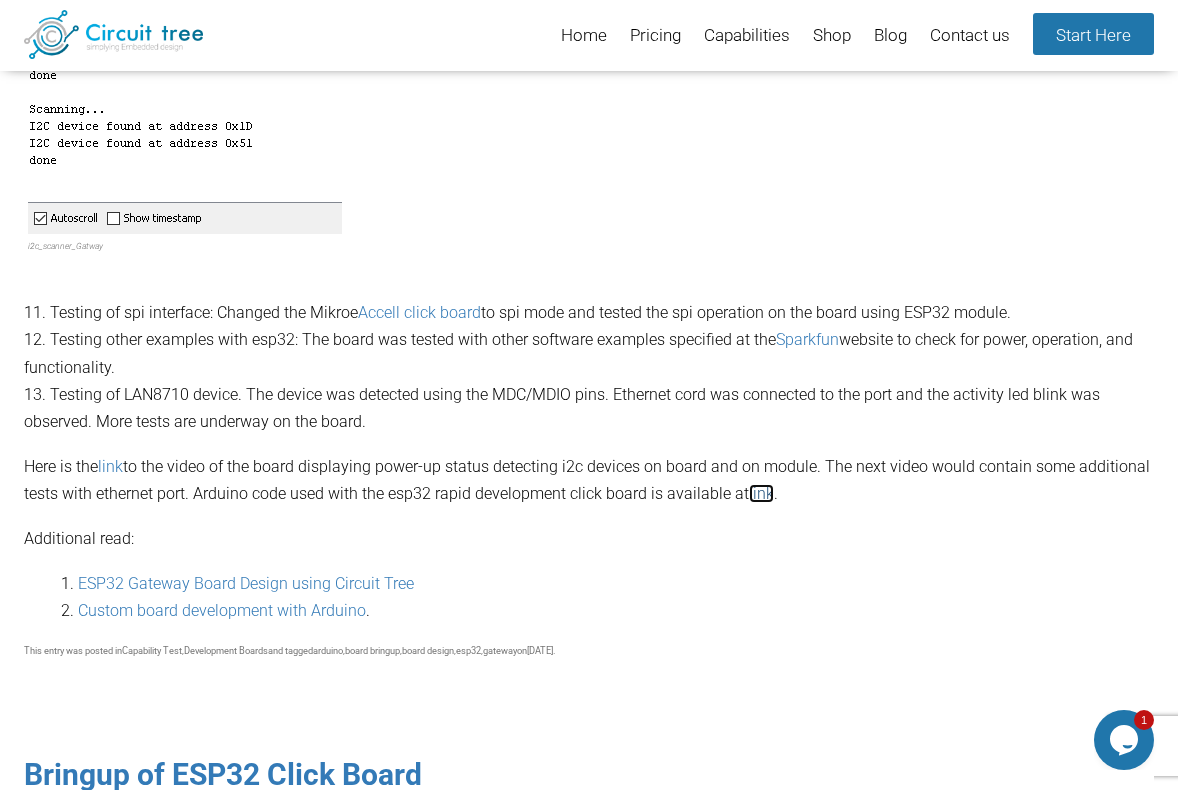 click on "link" at bounding box center (761, 493) 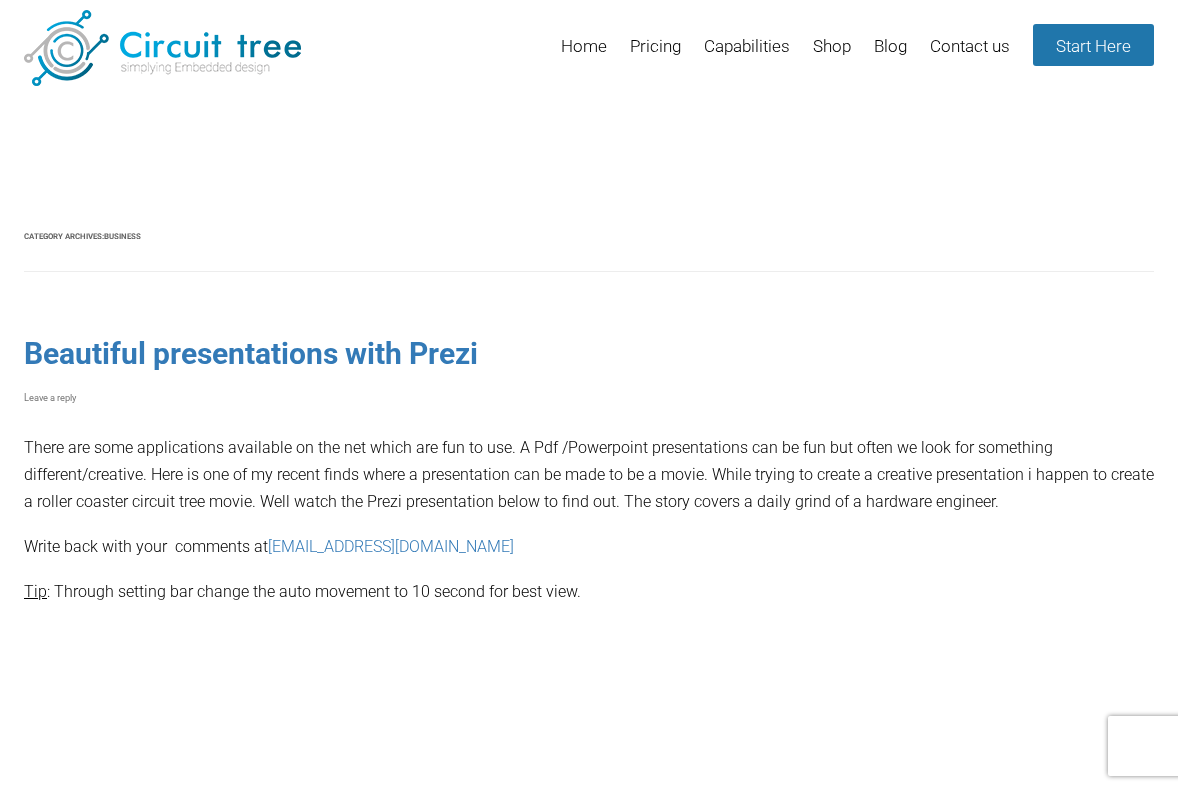 scroll, scrollTop: 0, scrollLeft: 0, axis: both 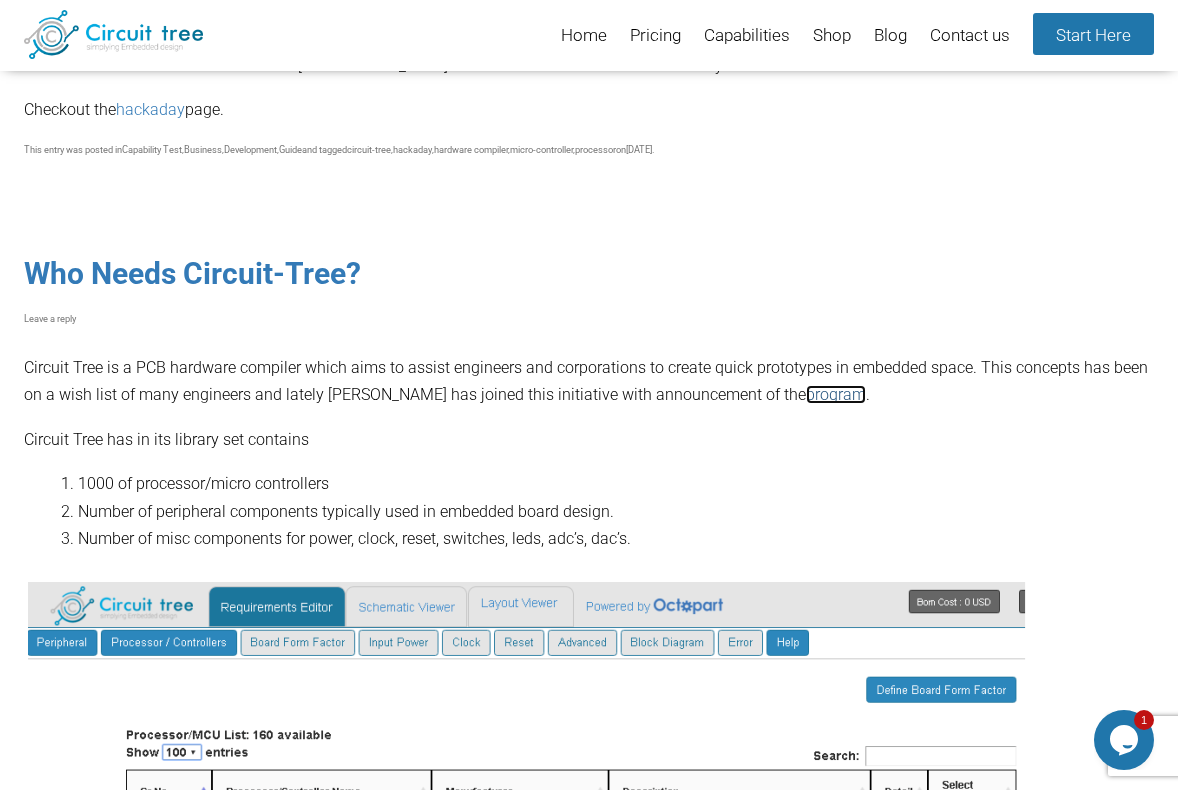 click on "program" at bounding box center [836, 394] 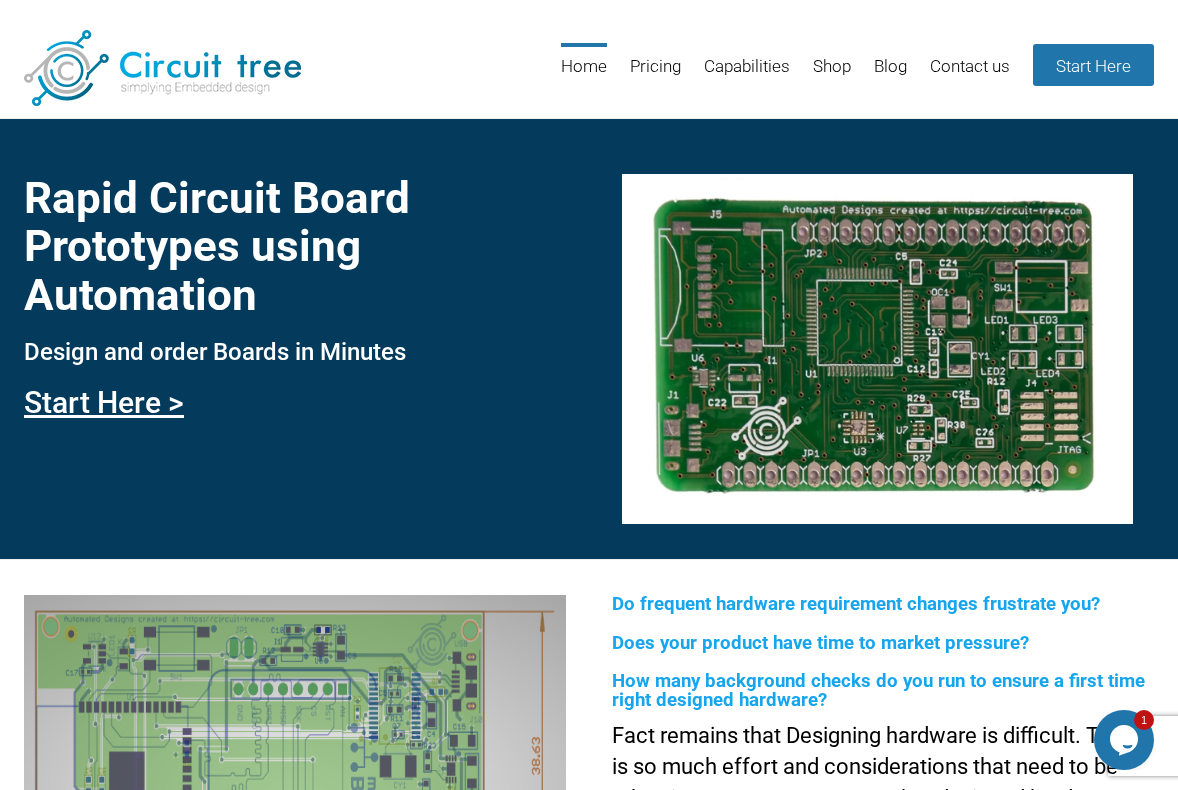 scroll, scrollTop: 0, scrollLeft: 0, axis: both 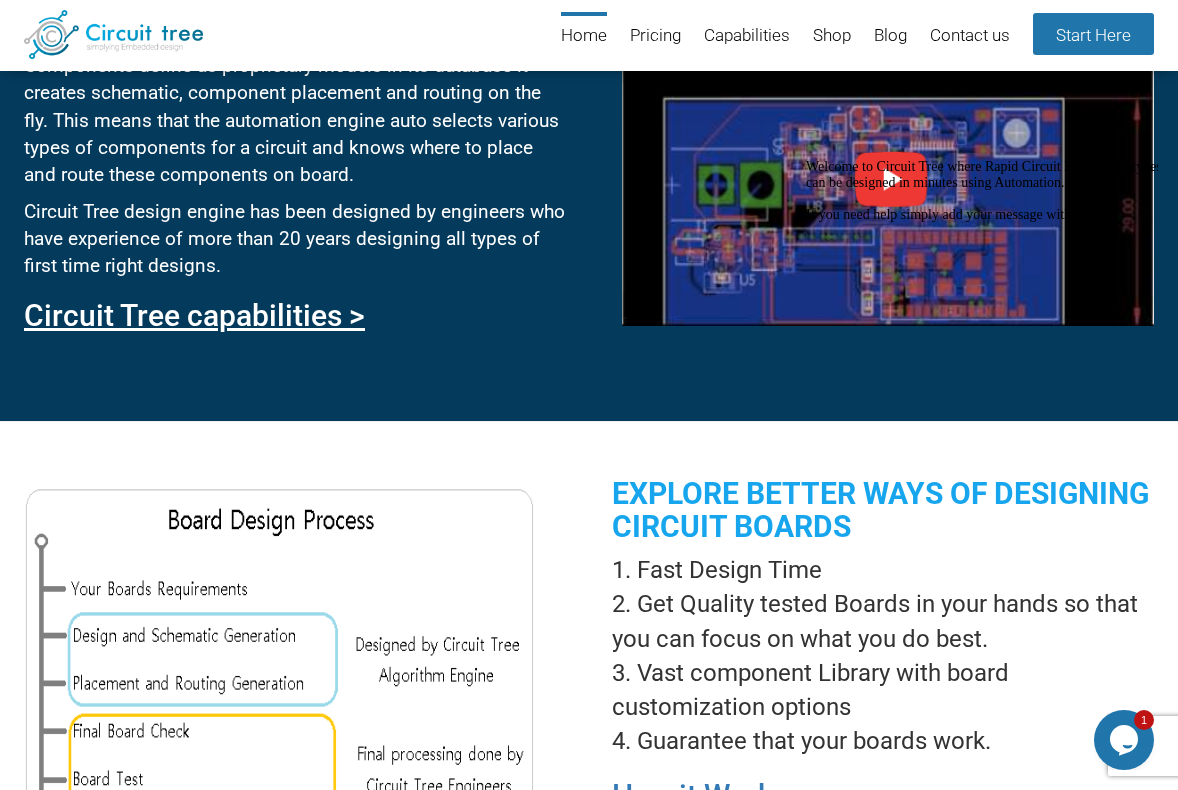 drag, startPoint x: 1130, startPoint y: 482, endPoint x: 1931, endPoint y: 646, distance: 817.61664 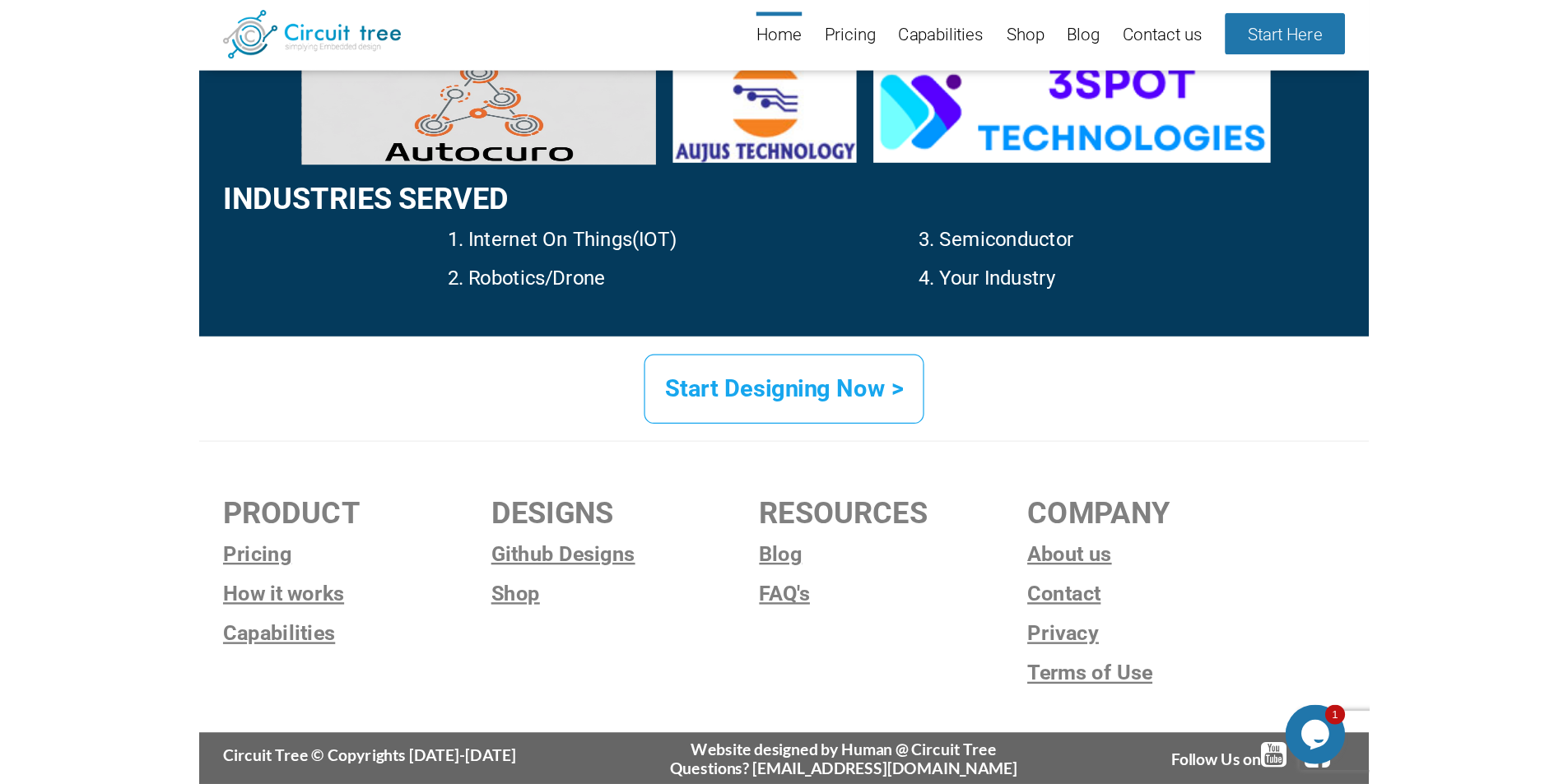 scroll, scrollTop: 2382, scrollLeft: 0, axis: vertical 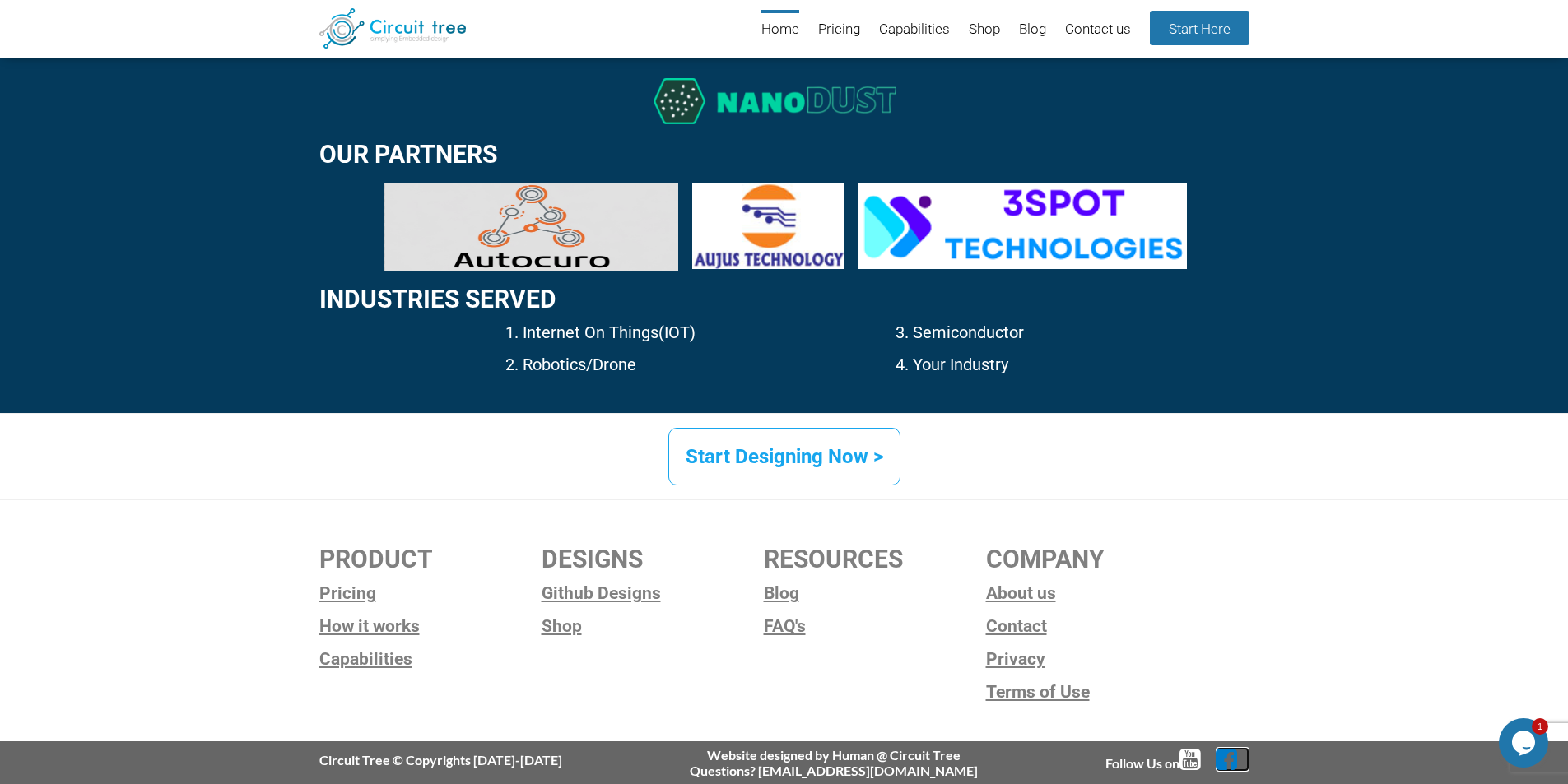 click at bounding box center (1232, 759) 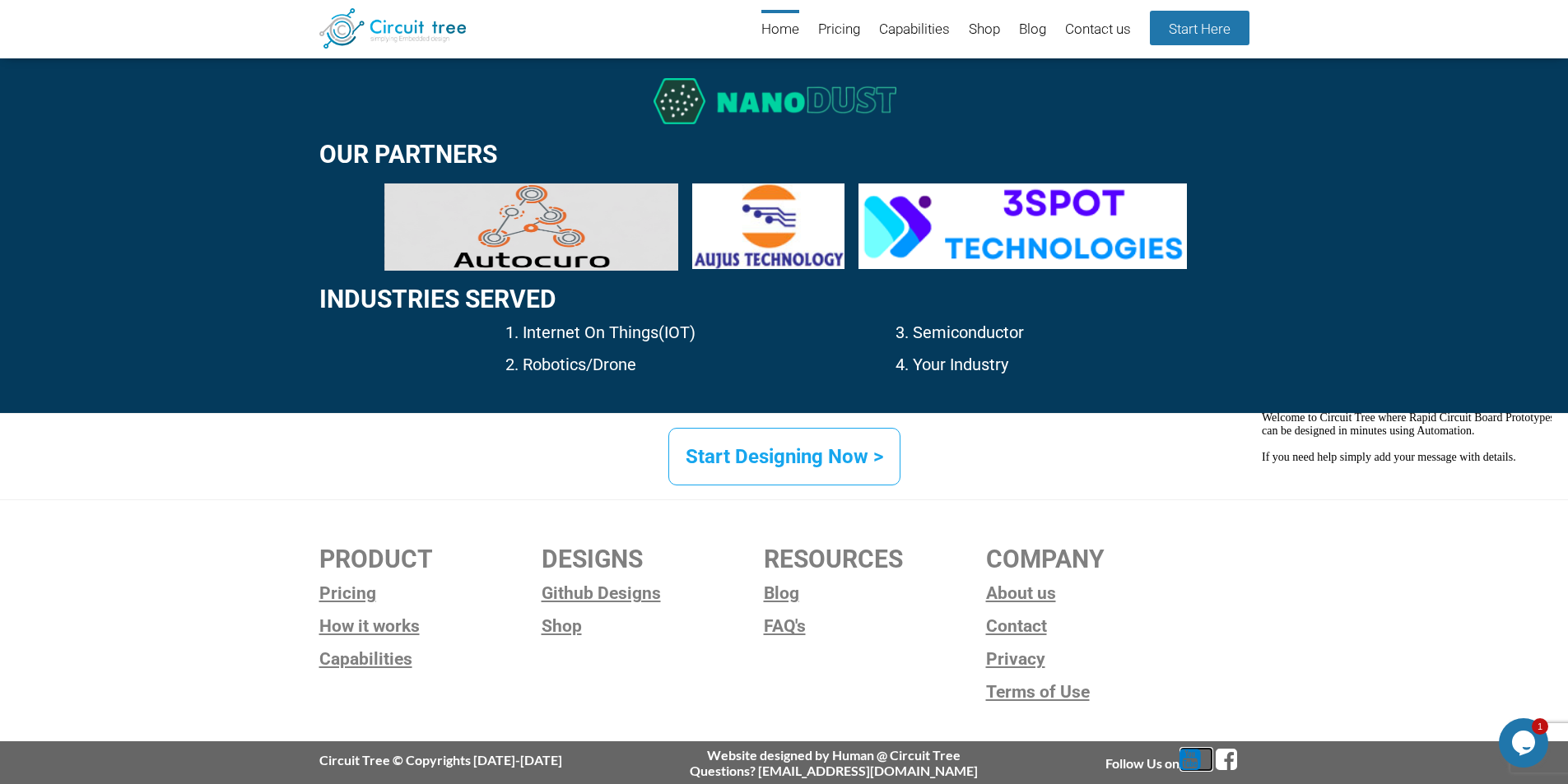 click at bounding box center [1196, 759] 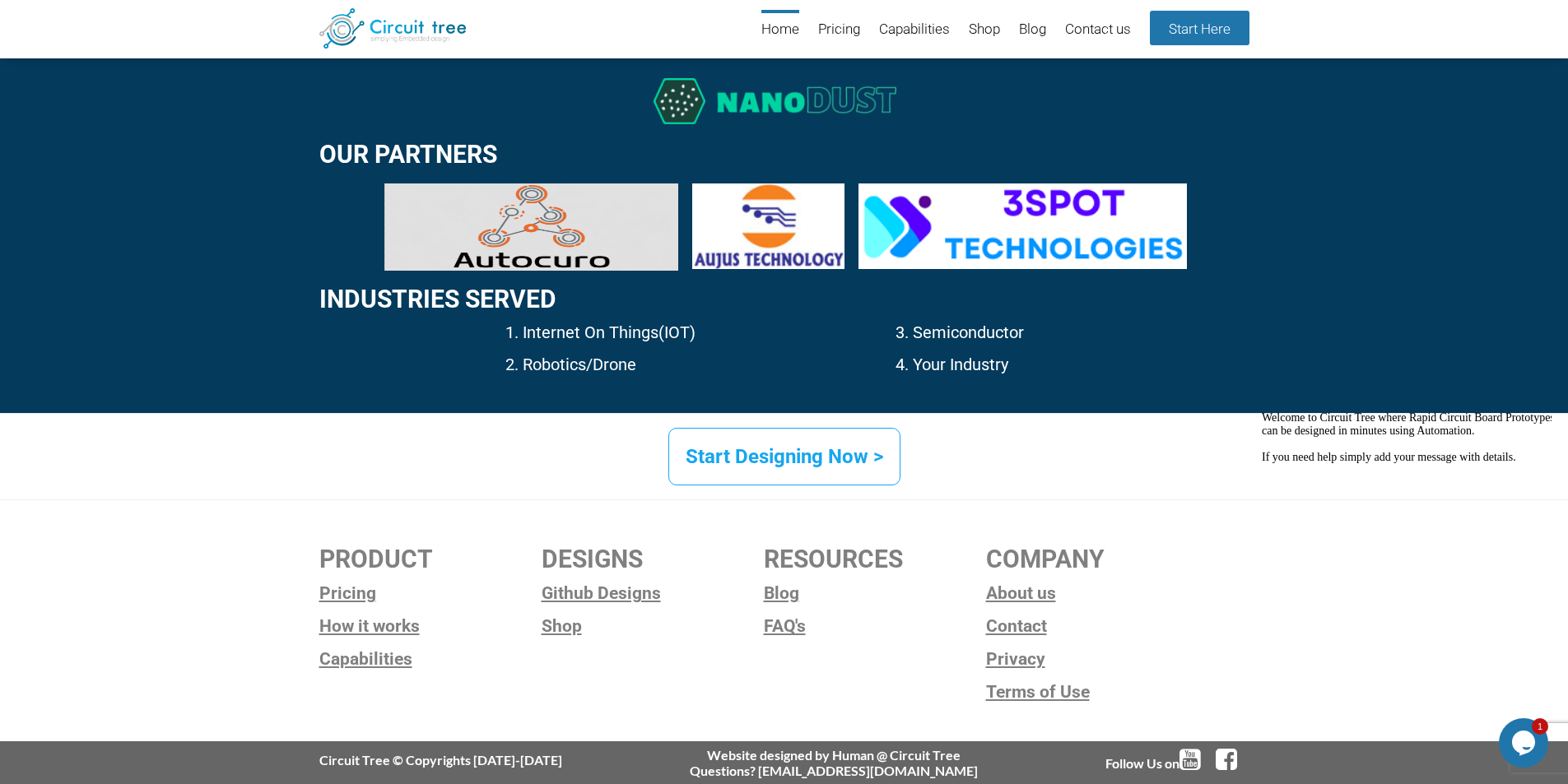 drag, startPoint x: 485, startPoint y: 761, endPoint x: 554, endPoint y: 761, distance: 69 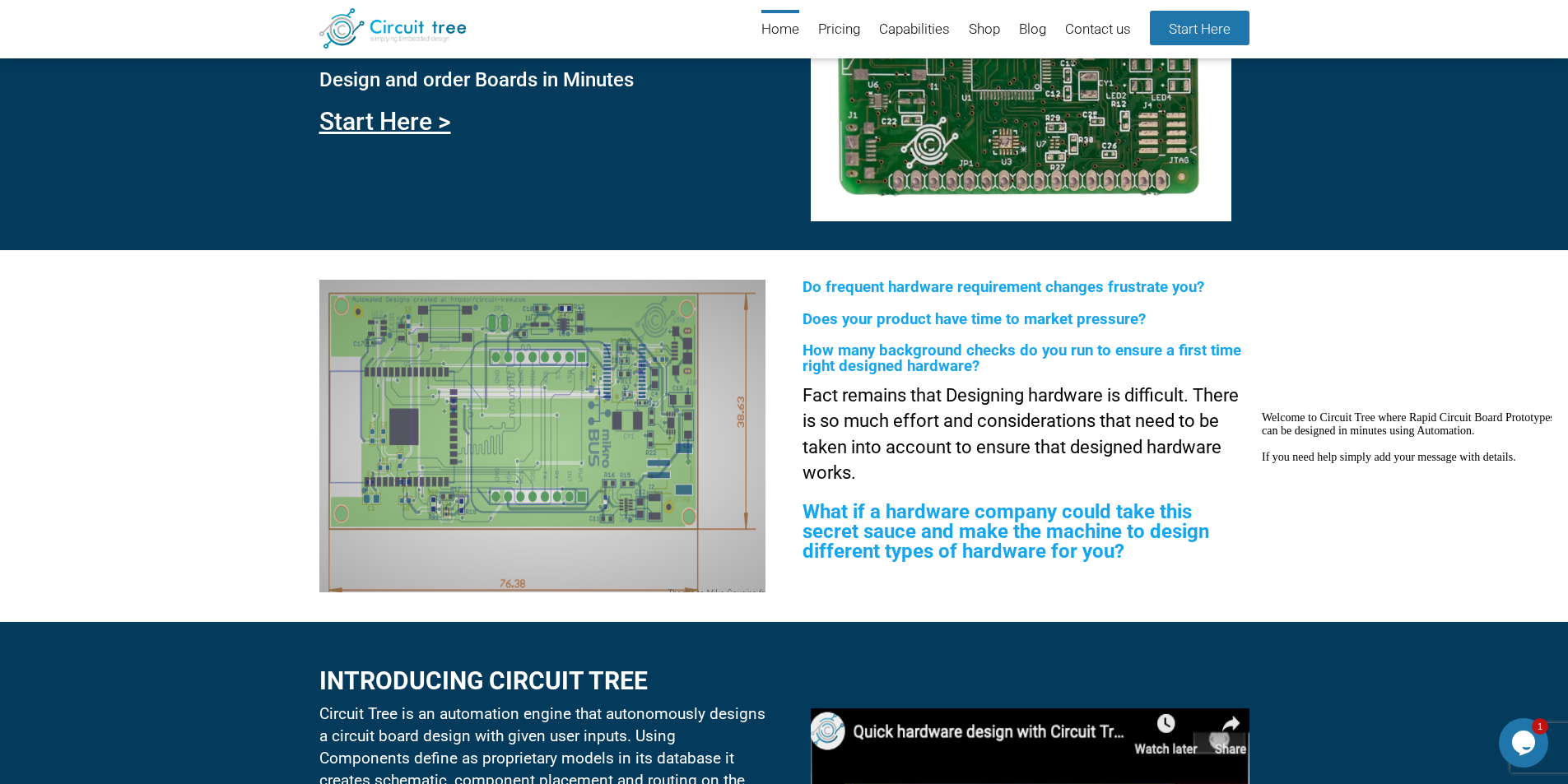 scroll, scrollTop: 0, scrollLeft: 0, axis: both 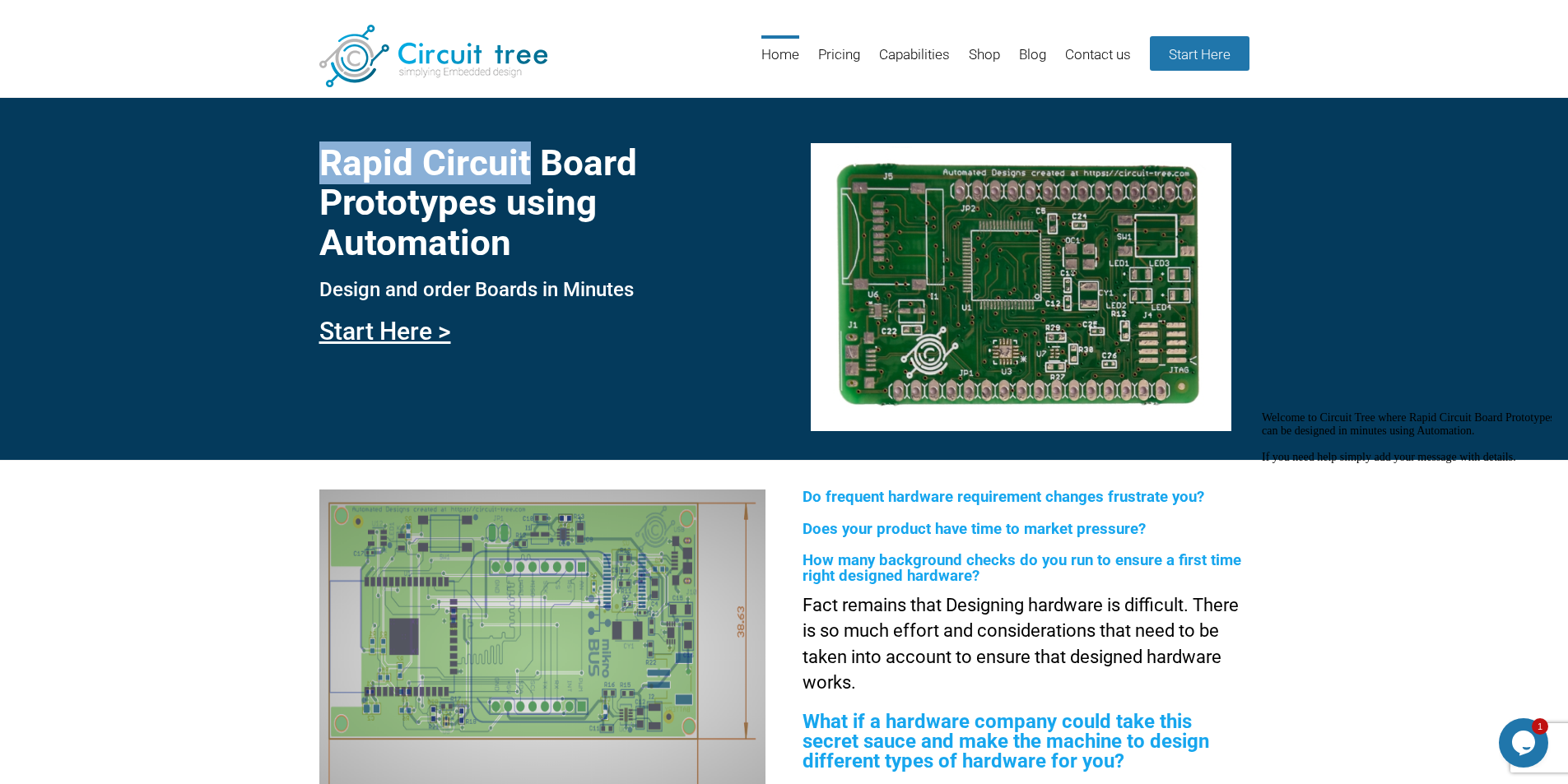 drag, startPoint x: 327, startPoint y: 161, endPoint x: 528, endPoint y: 168, distance: 201.12185 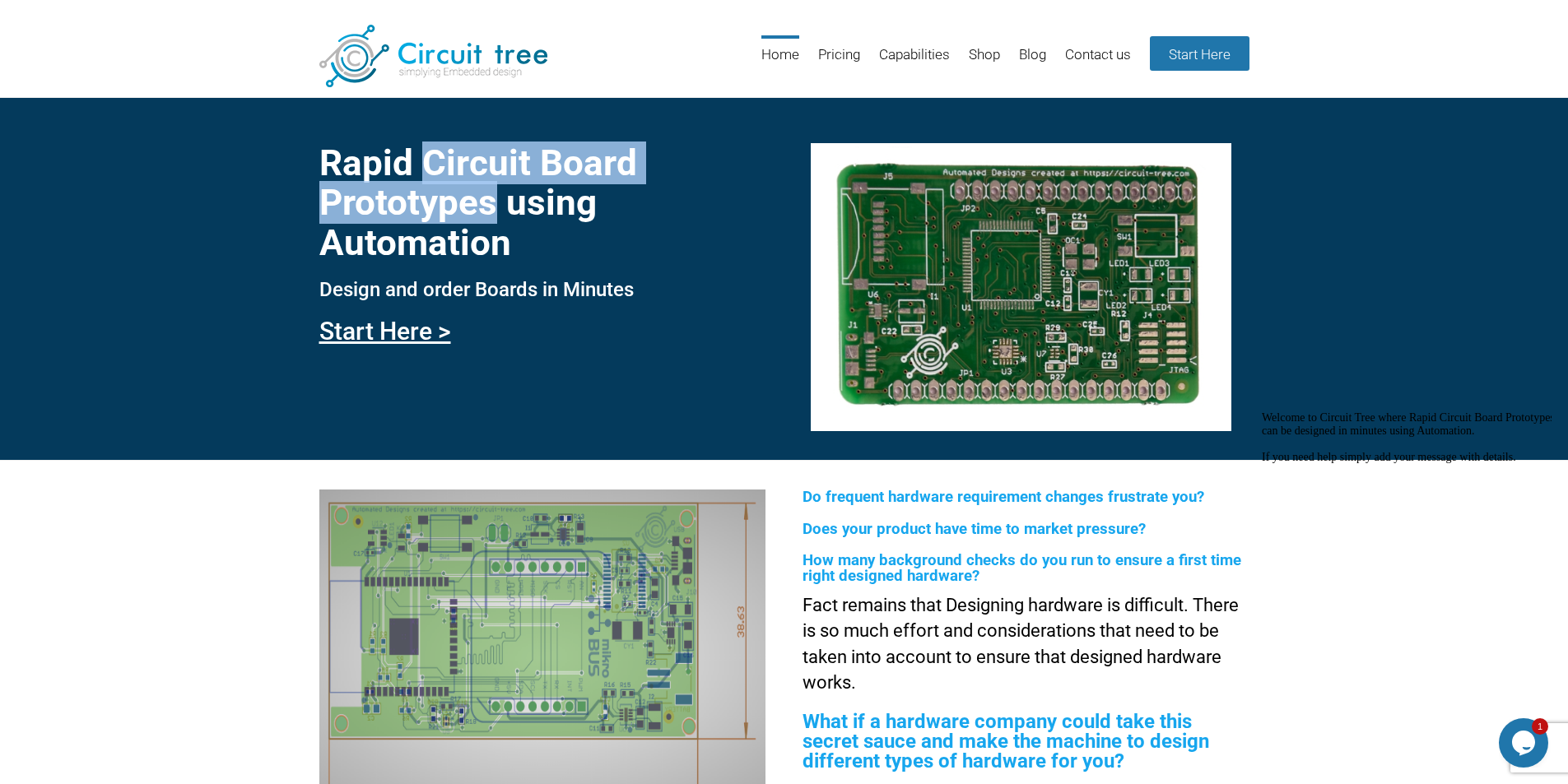 drag, startPoint x: 425, startPoint y: 165, endPoint x: 498, endPoint y: 197, distance: 79.705709 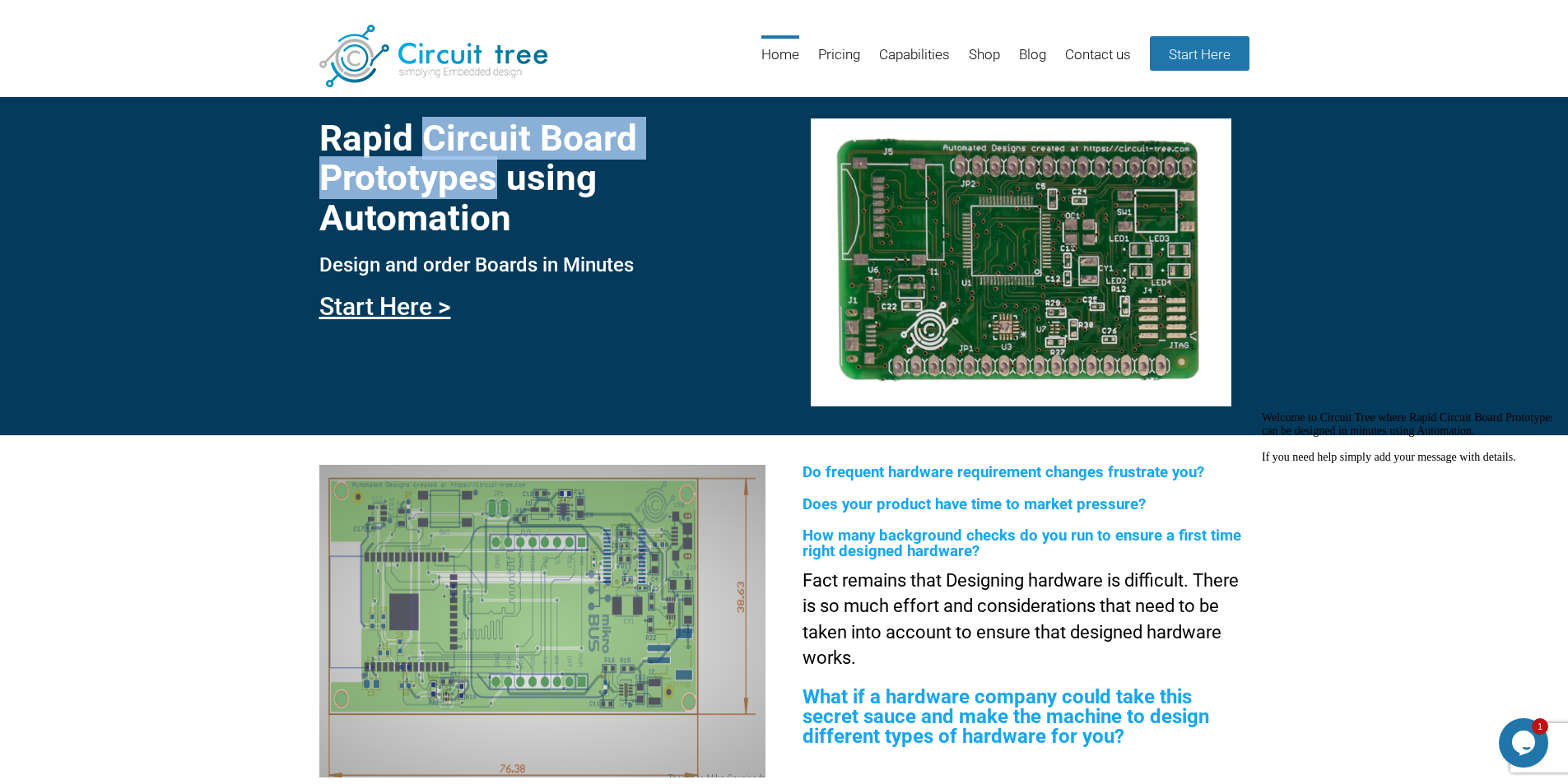scroll, scrollTop: 0, scrollLeft: 0, axis: both 